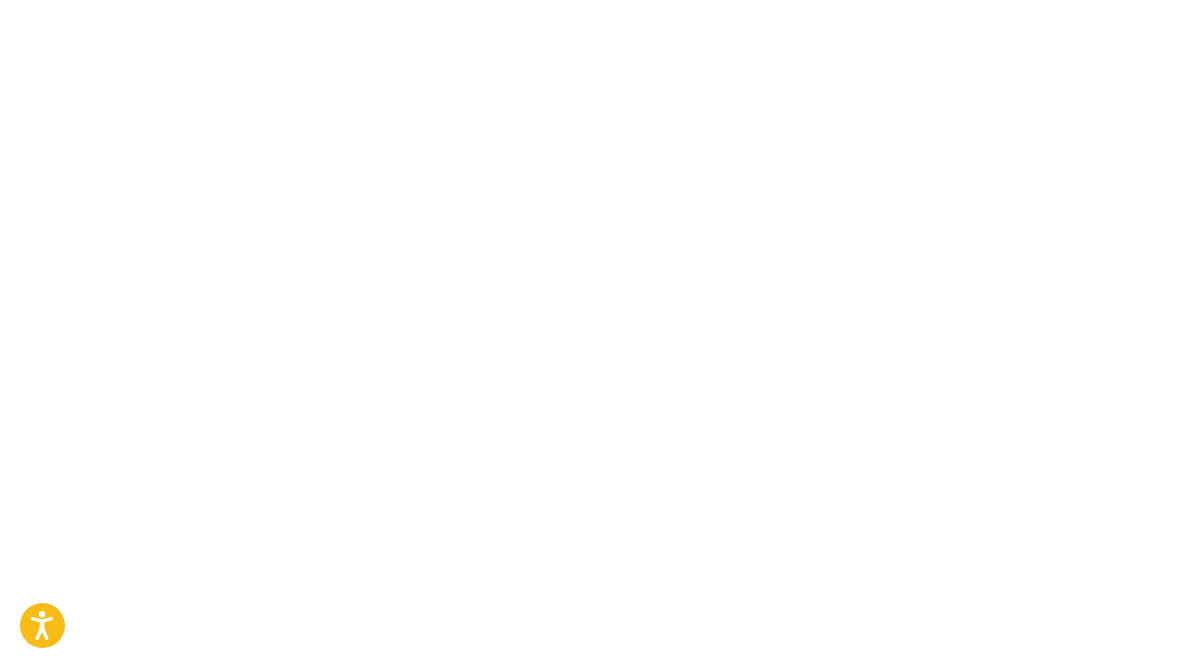 scroll, scrollTop: 0, scrollLeft: 0, axis: both 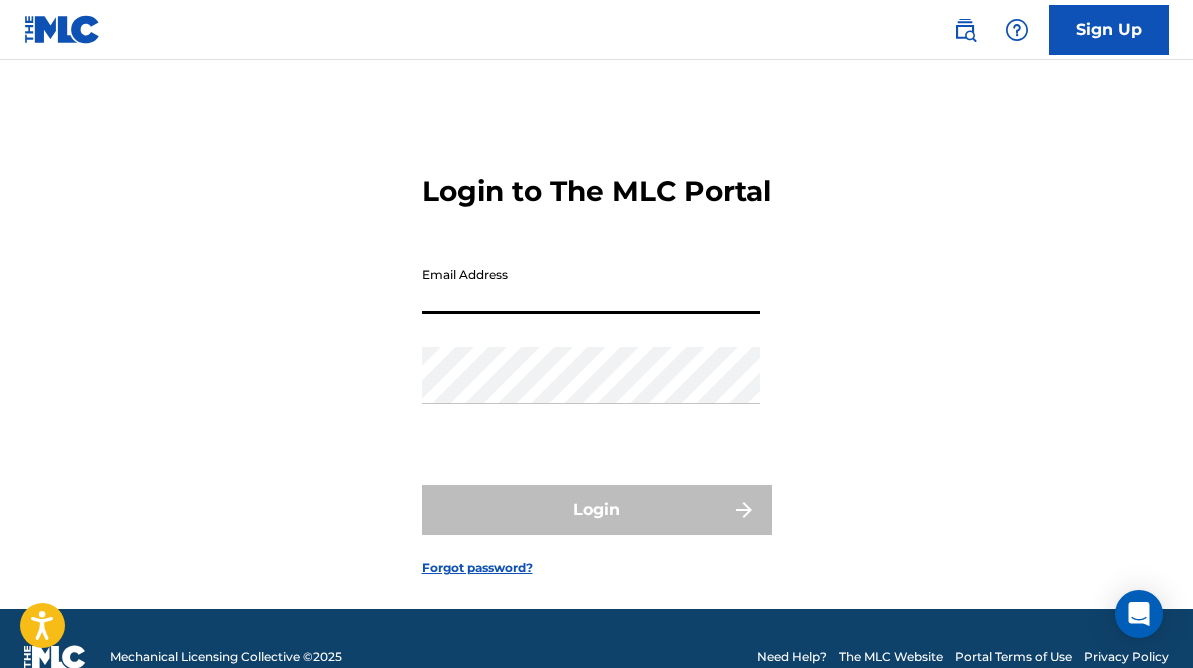 click on "Email Address" at bounding box center [591, 285] 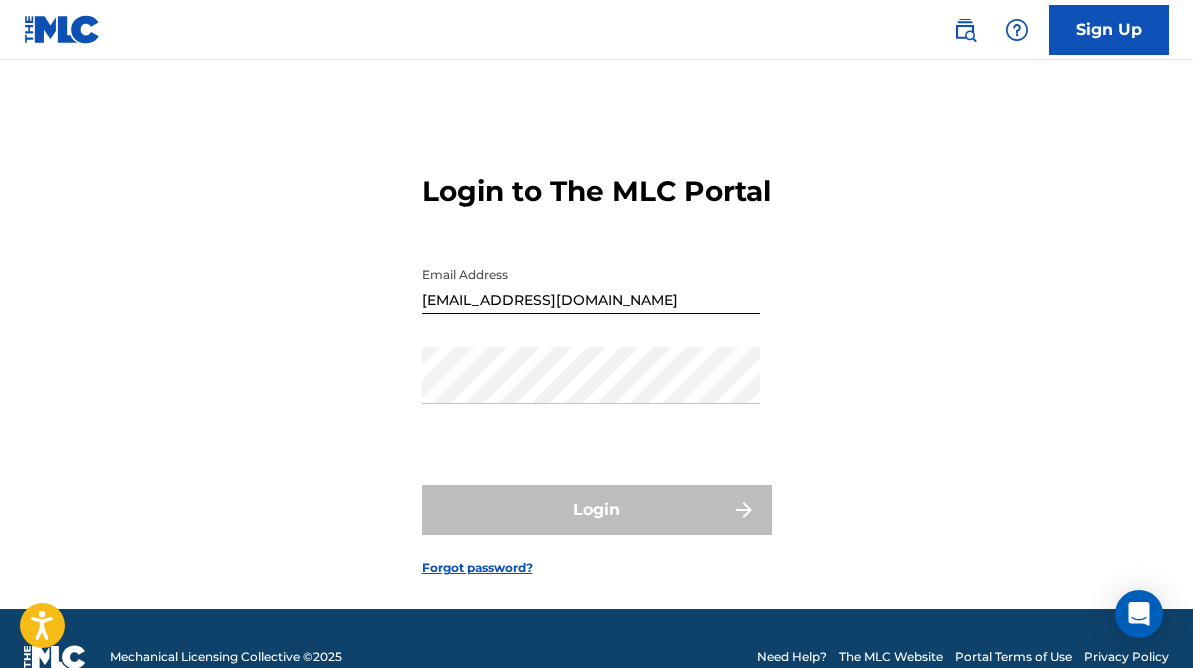 click on "Email Address [EMAIL_ADDRESS][DOMAIN_NAME]" at bounding box center [591, 302] 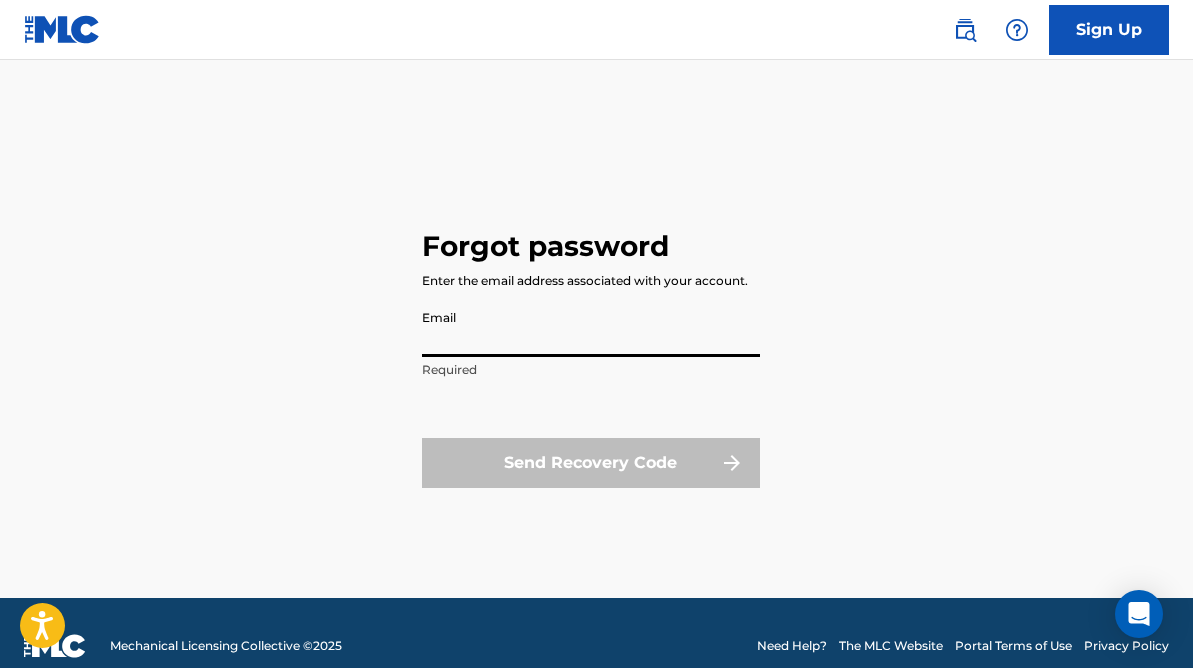 click on "Email" at bounding box center [591, 328] 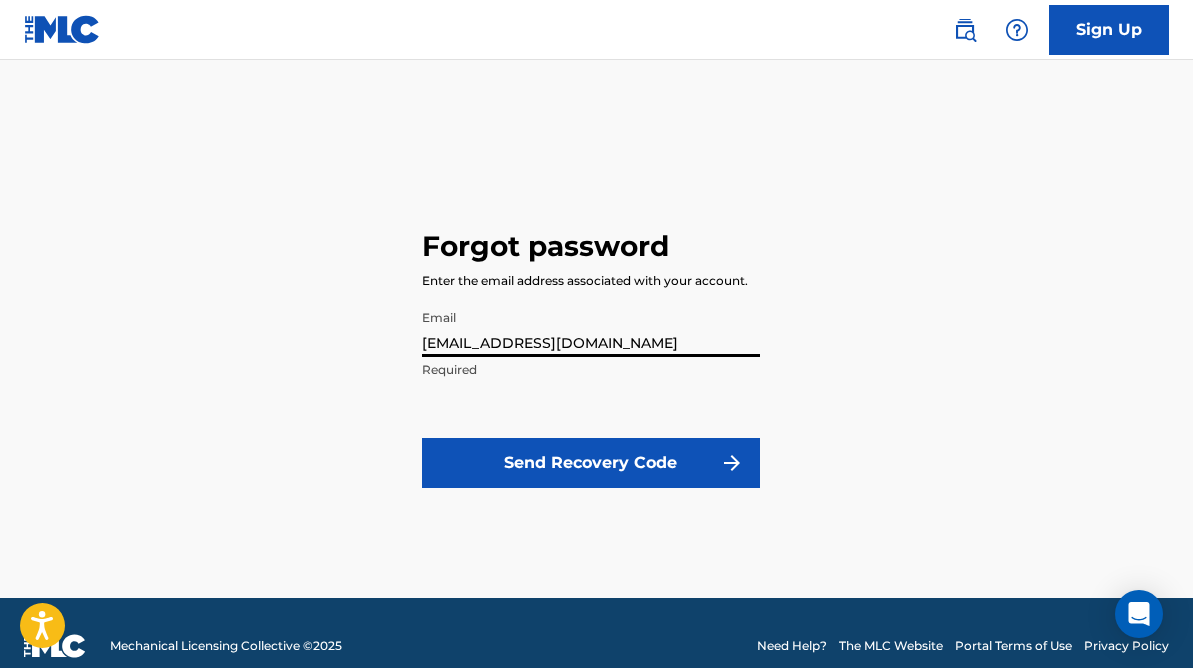 click on "Send Recovery Code" at bounding box center [591, 463] 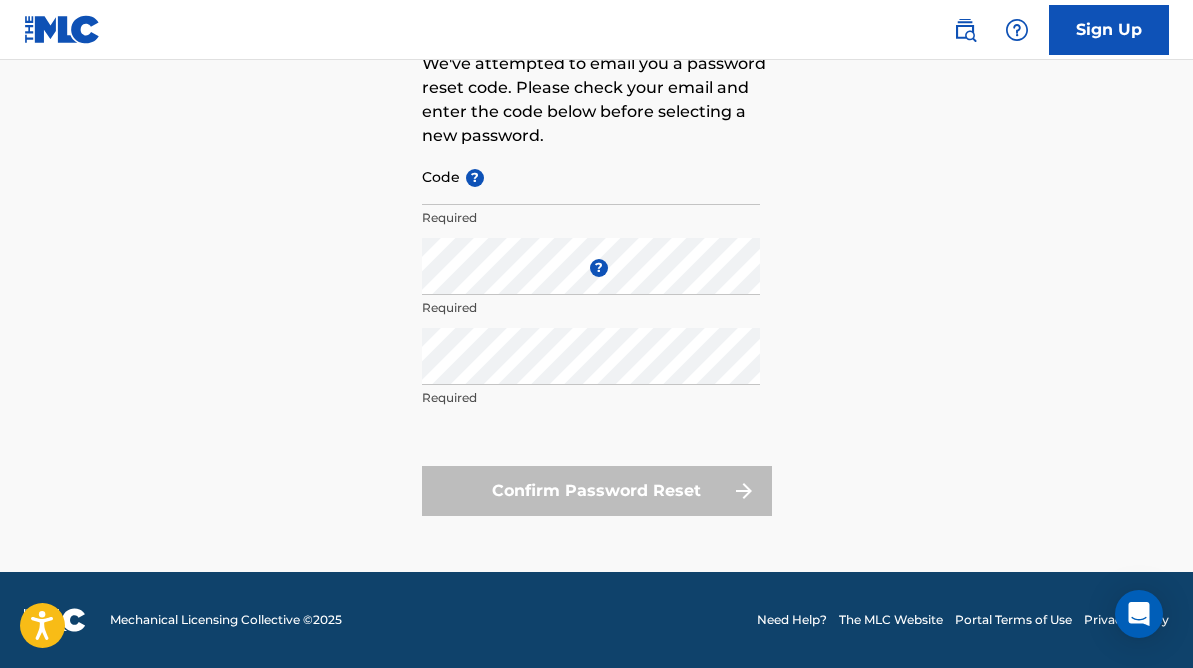 scroll, scrollTop: 0, scrollLeft: 0, axis: both 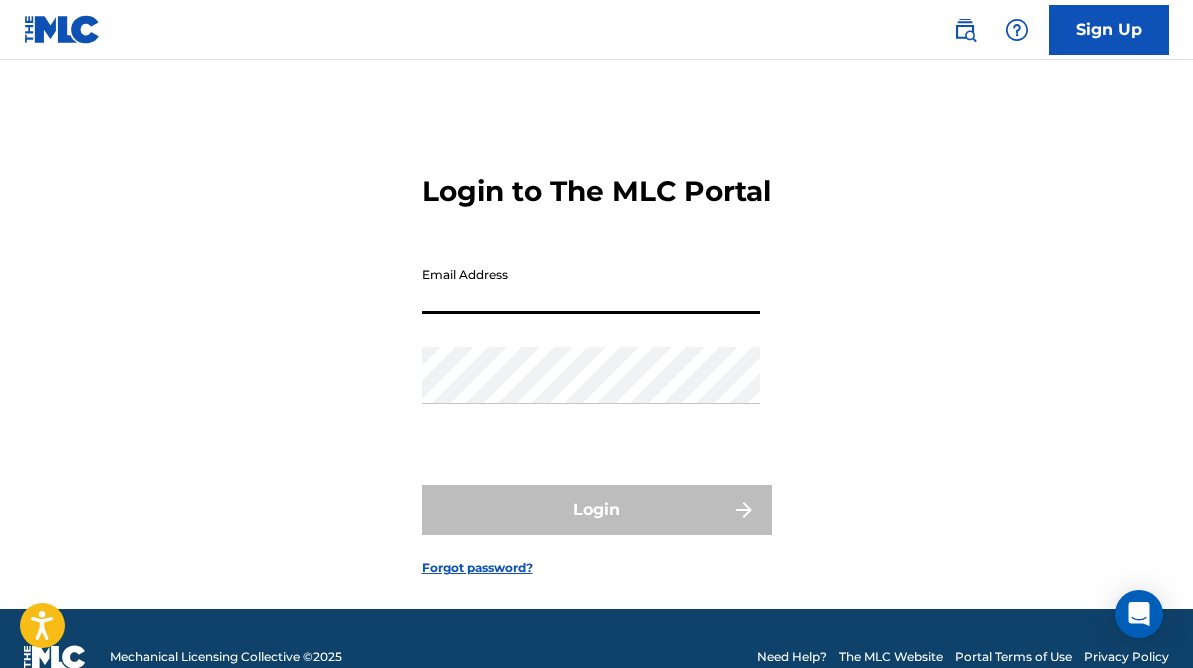 click on "Email Address" at bounding box center [591, 285] 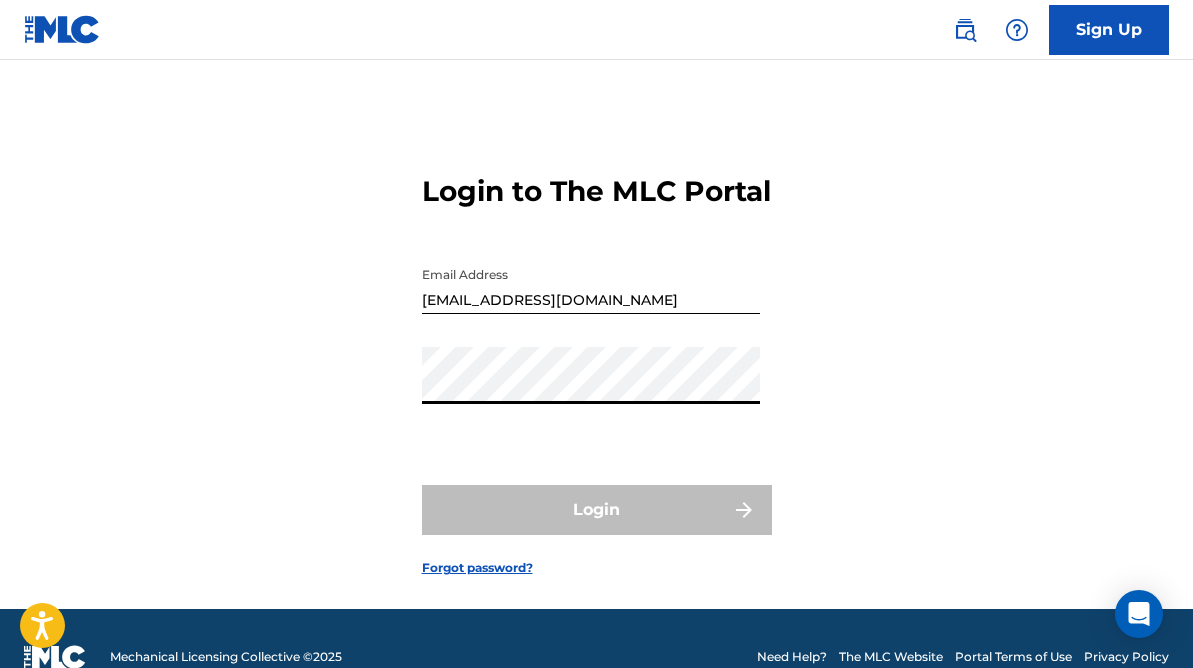 click on "Email Address [EMAIL_ADDRESS][DOMAIN_NAME]" at bounding box center (591, 302) 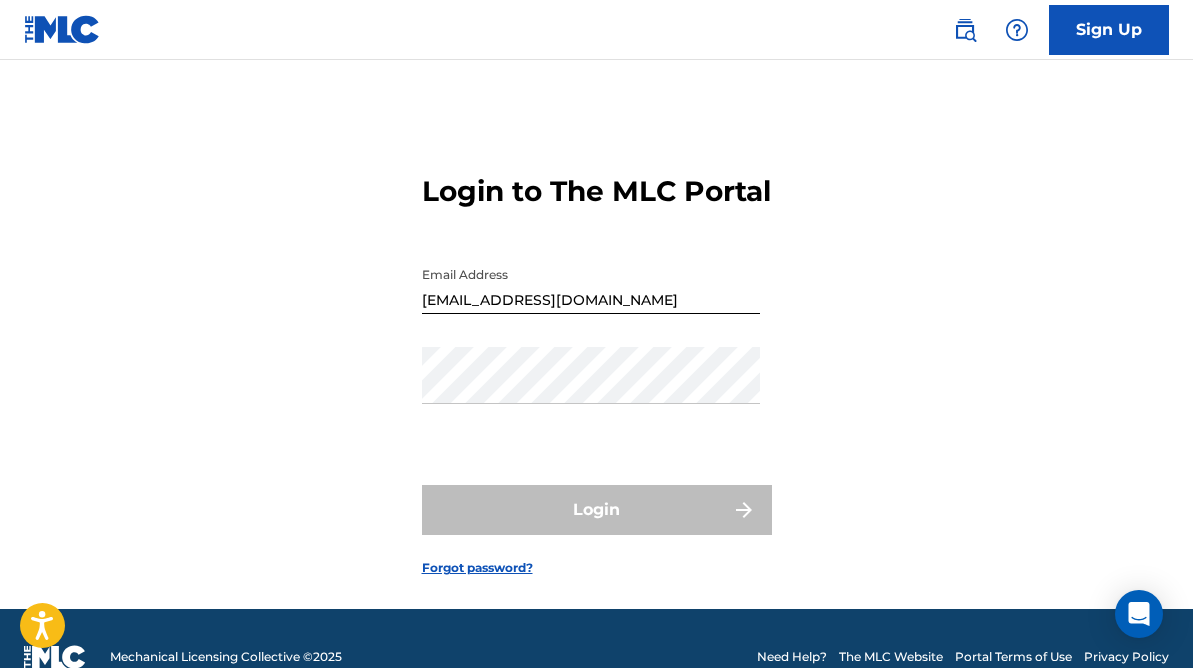 click on "[EMAIL_ADDRESS][DOMAIN_NAME]" at bounding box center (591, 285) 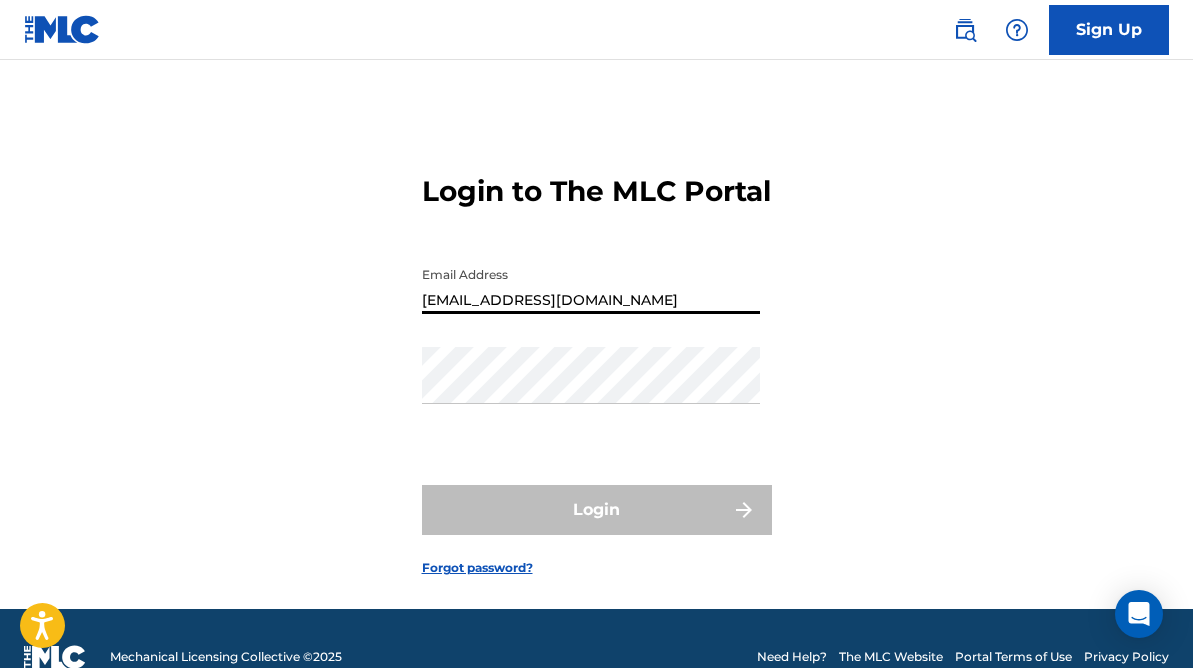 click on "[EMAIL_ADDRESS][DOMAIN_NAME]" at bounding box center (591, 285) 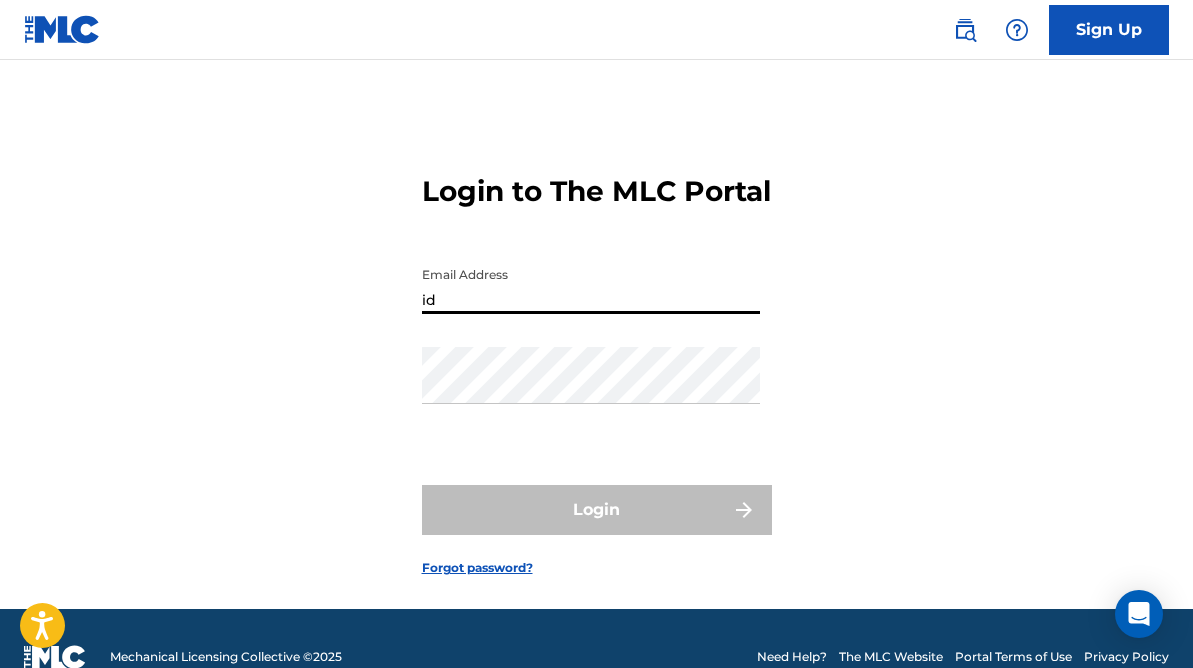 type on "i" 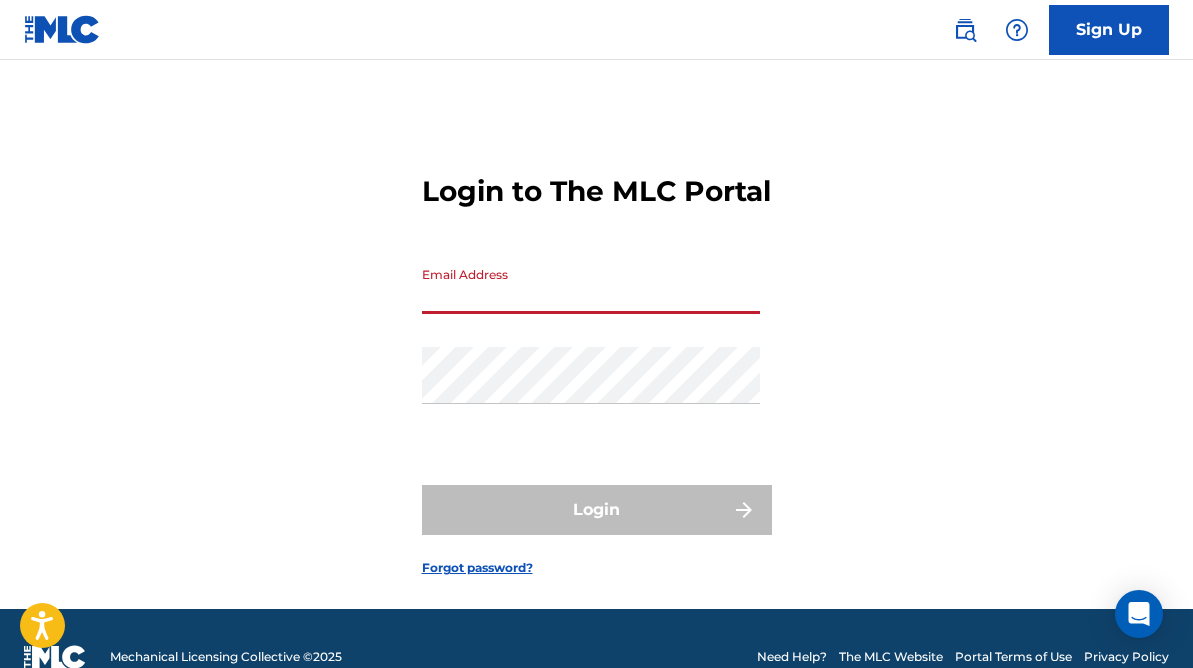 click on "Email Address" at bounding box center [591, 285] 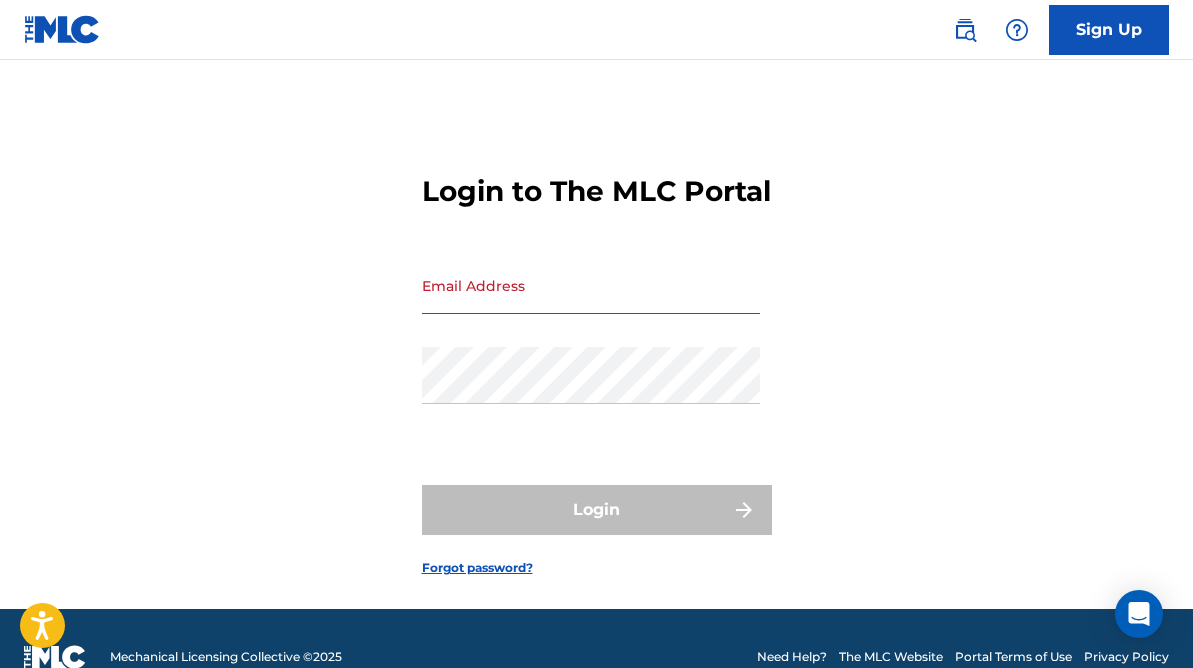 click on "Sign Up" at bounding box center (1109, 30) 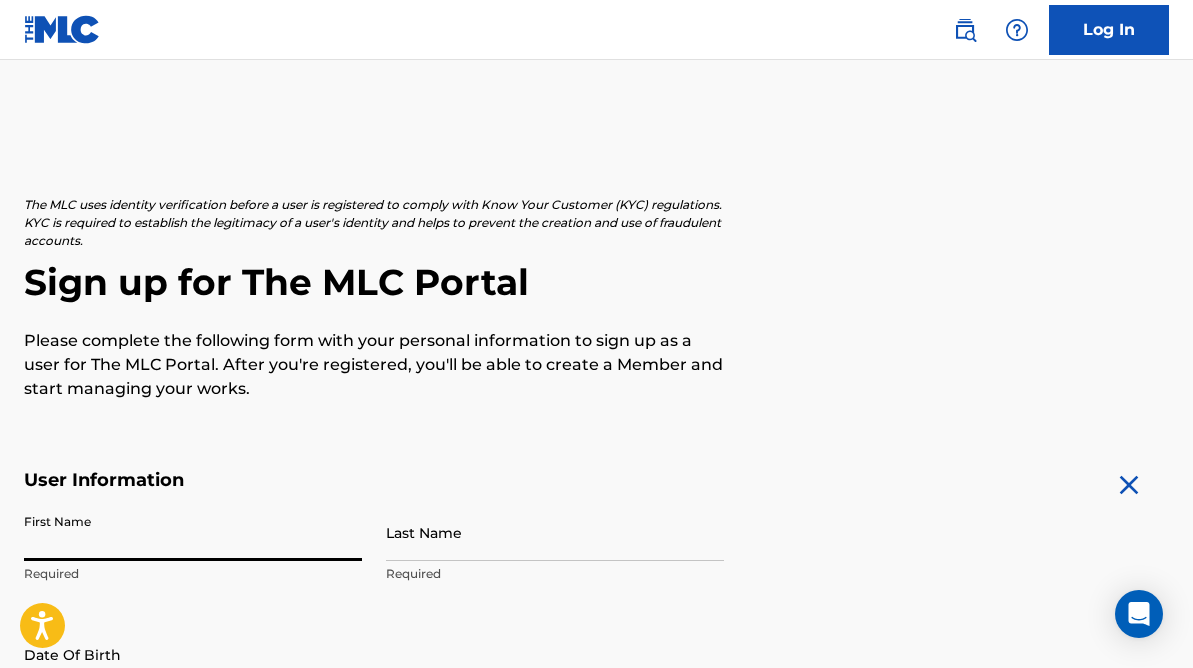 click on "First Name" at bounding box center [193, 532] 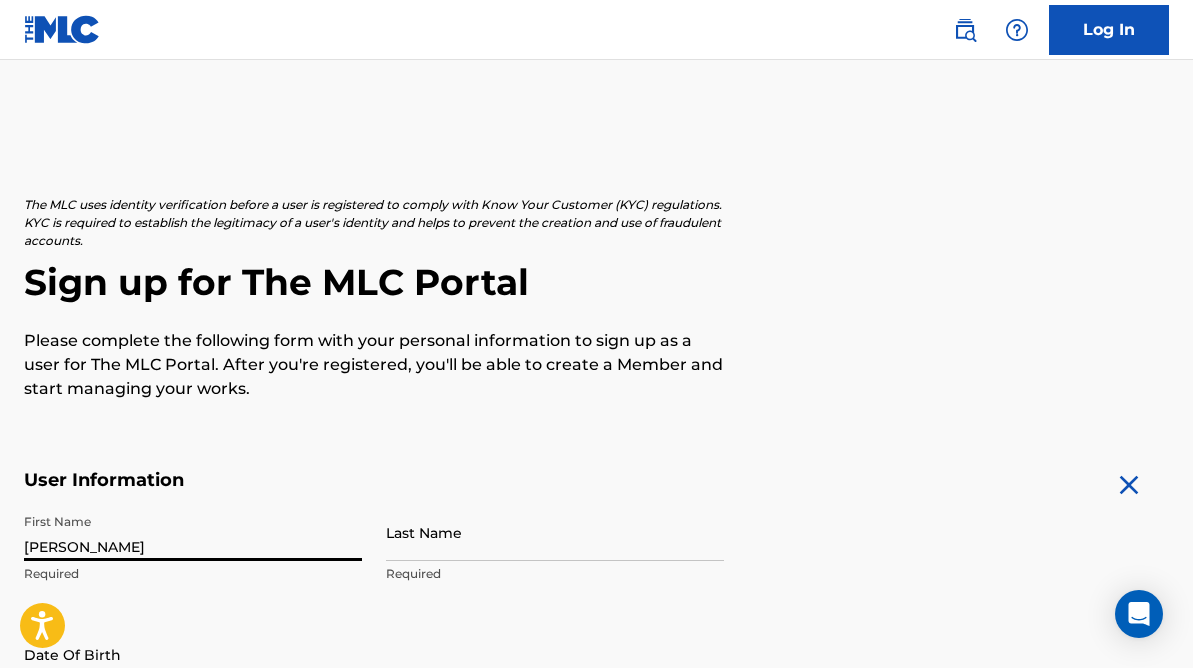 click on "Last Name" at bounding box center (555, 532) 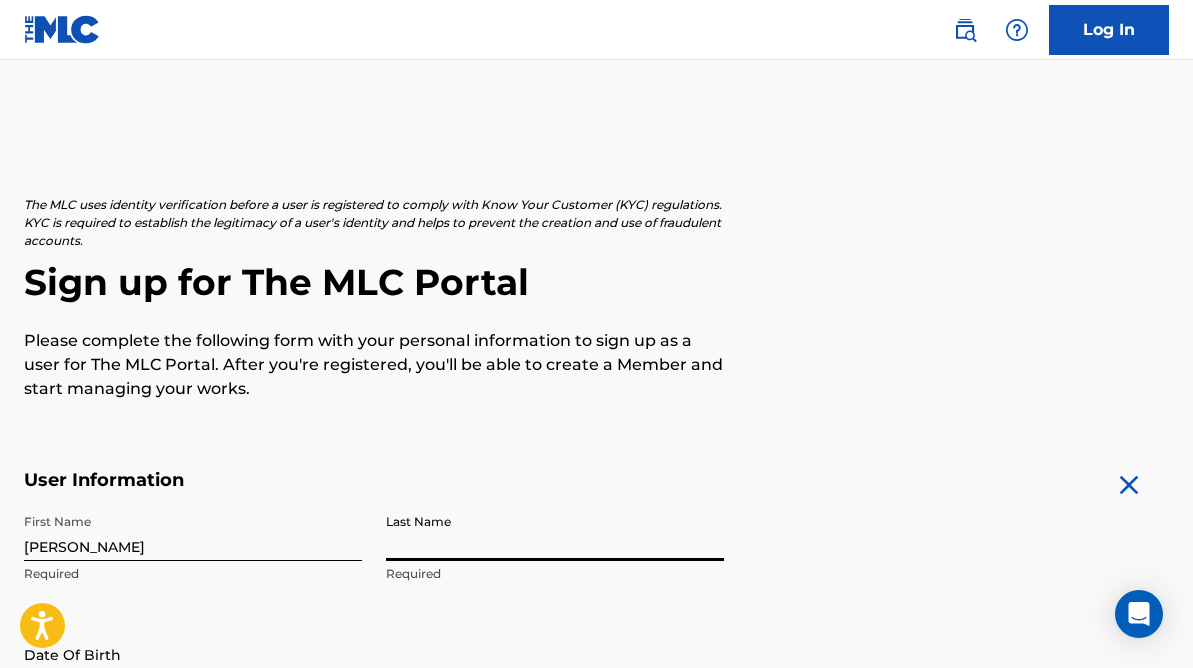 type on "[PERSON_NAME]" 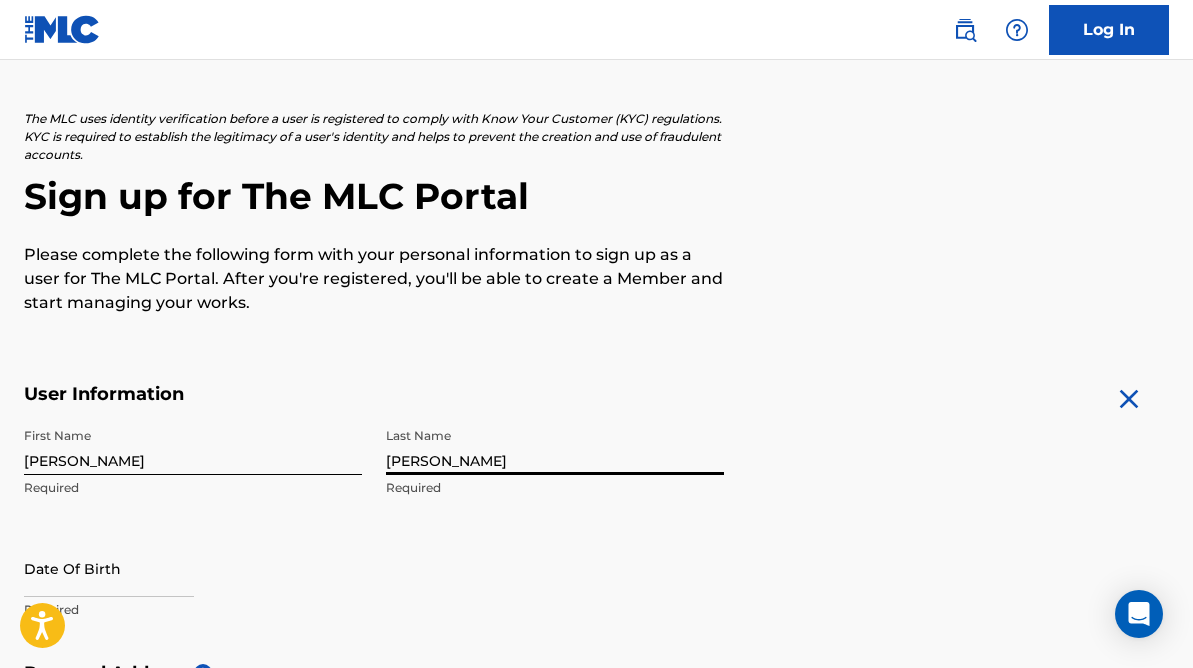 scroll, scrollTop: 87, scrollLeft: 0, axis: vertical 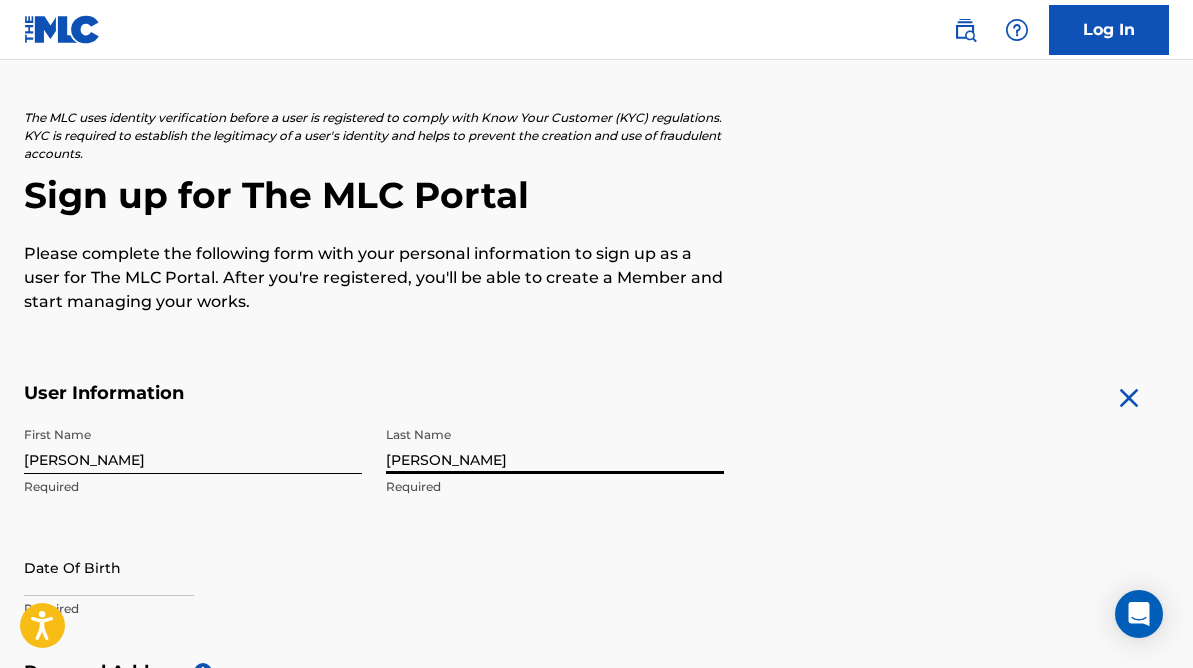select on "6" 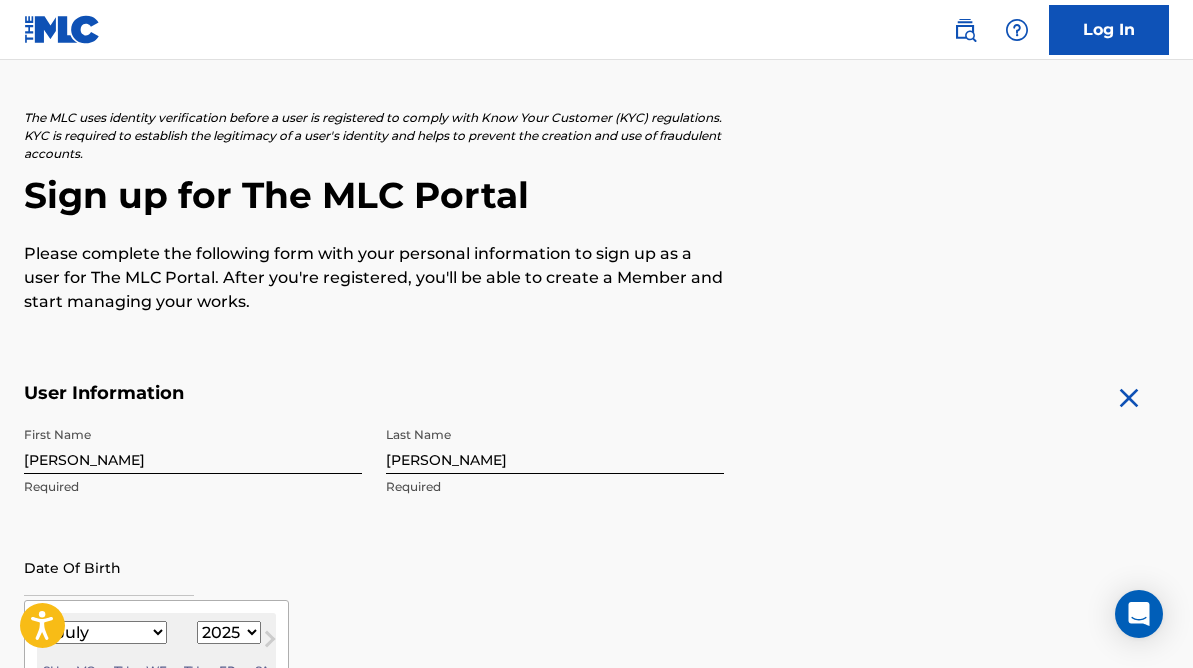 click at bounding box center [109, 567] 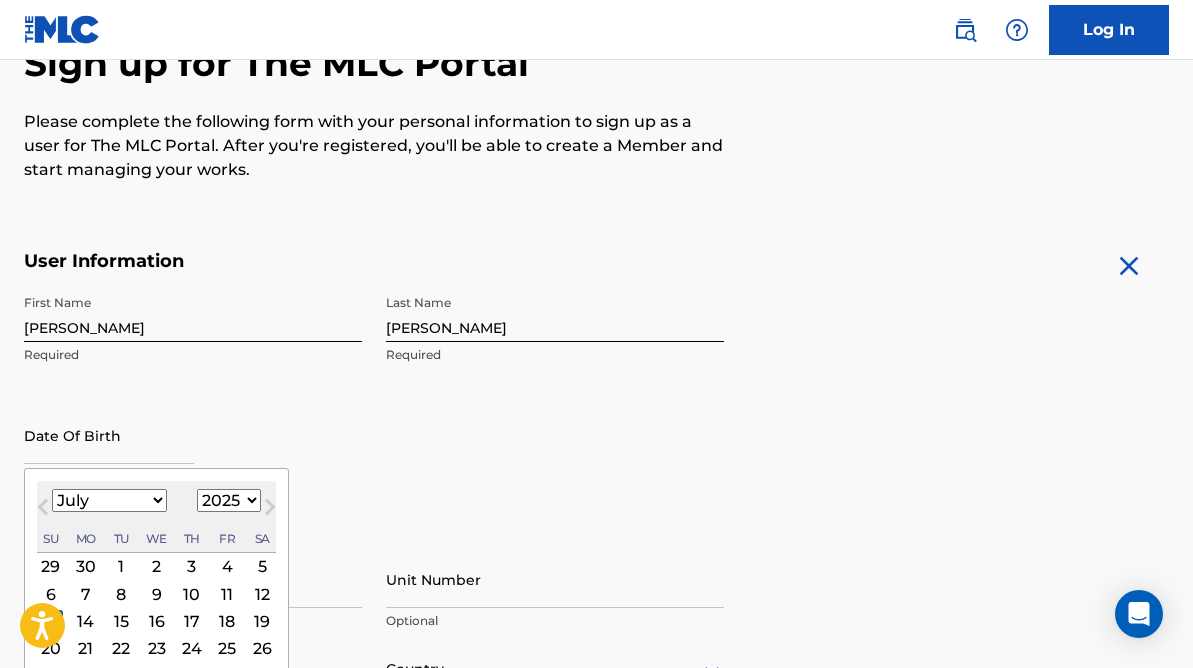 scroll, scrollTop: 220, scrollLeft: 0, axis: vertical 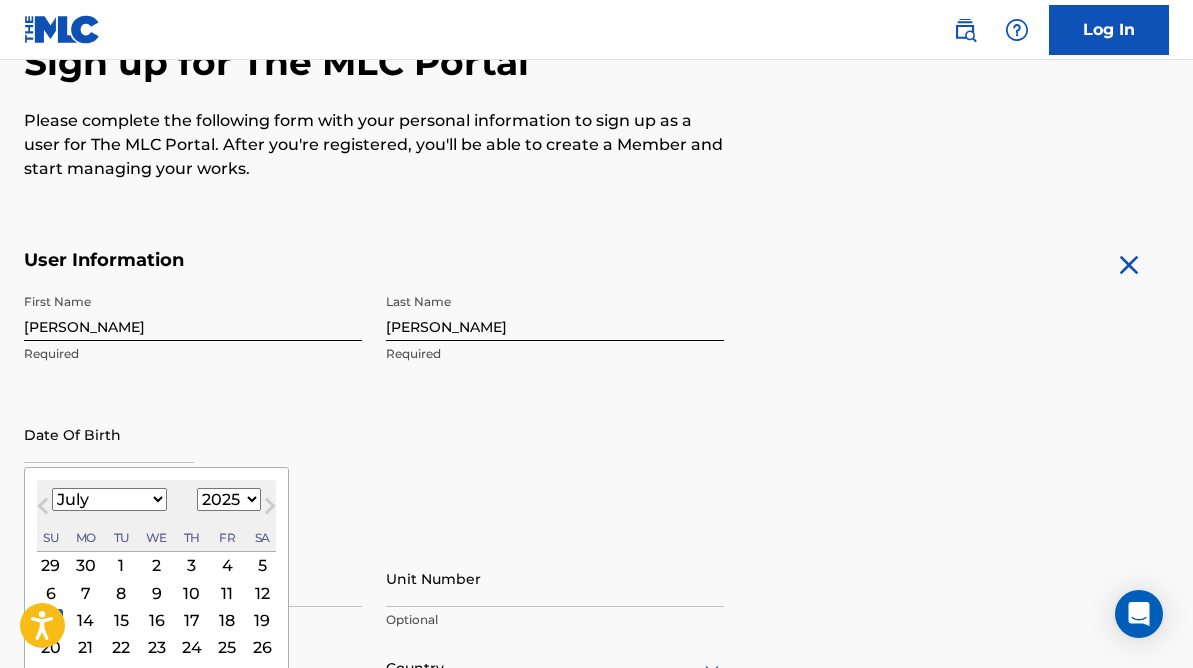 click on "January February March April May June July August September October November December" at bounding box center [109, 499] 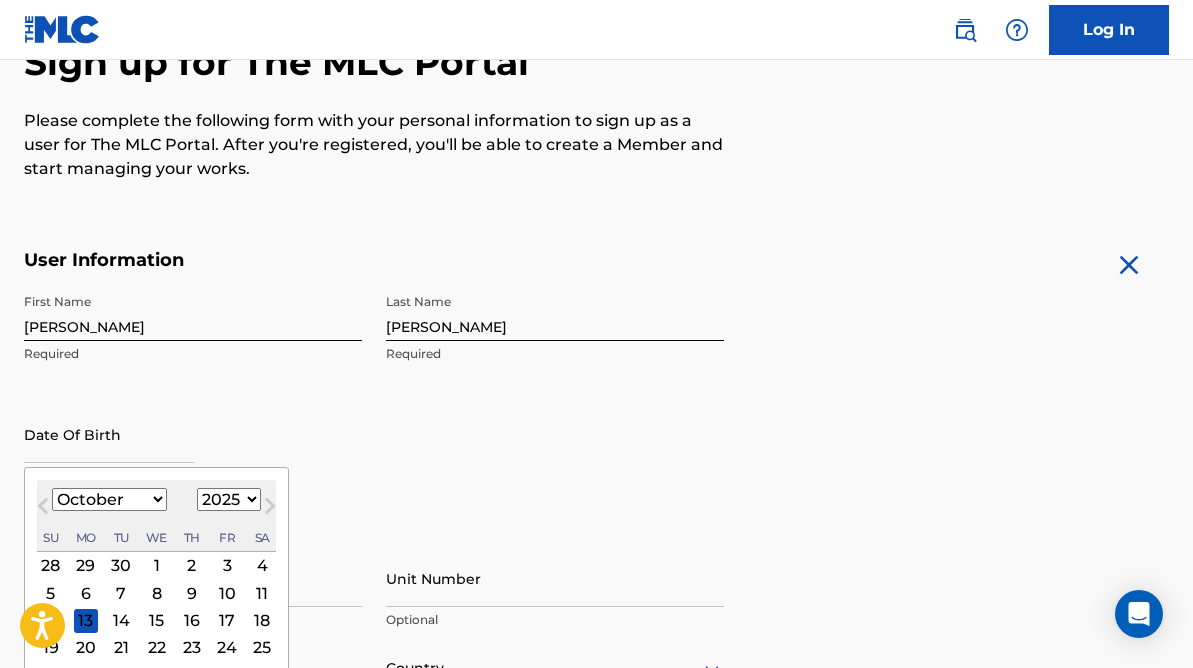 click on "[DATE] January February March April May June July August September October November [DATE] 1900 1901 1902 1903 1904 1905 1906 1907 1908 1909 1910 1911 1912 1913 1914 1915 1916 1917 1918 1919 1920 1921 1922 1923 1924 1925 1926 1927 1928 1929 1930 1931 1932 1933 1934 1935 1936 1937 1938 1939 1940 1941 1942 1943 1944 1945 1946 1947 1948 1949 1950 1951 1952 1953 1954 1955 1956 1957 1958 1959 1960 1961 1962 1963 1964 1965 1966 1967 1968 1969 1970 1971 1972 1973 1974 1975 1976 1977 1978 1979 1980 1981 1982 1983 1984 1985 1986 1987 1988 1989 1990 1991 1992 1993 1994 1995 1996 1997 1998 1999 2000 2001 2002 2003 2004 2005 2006 2007 2008 2009 2010 2011 2012 2013 2014 2015 2016 2017 2018 2019 2020 2021 2022 2023 2024 2025 2026 2027 2028 2029 2030 2031 2032 2033 2034 2035 2036 2037 2038 2039 2040 2041 2042 2043 2044 2045 2046 2047 2048 2049 2050 2051 2052 2053 2054 2055 2056 2057 2058 2059 2060 2061 2062 2063 2064 2065 2066 2067 2068 2069 2070 2071 2072 2073 2074 2075 2076 2077 2078 2079 2080 2081 2082 2083" at bounding box center [156, 516] 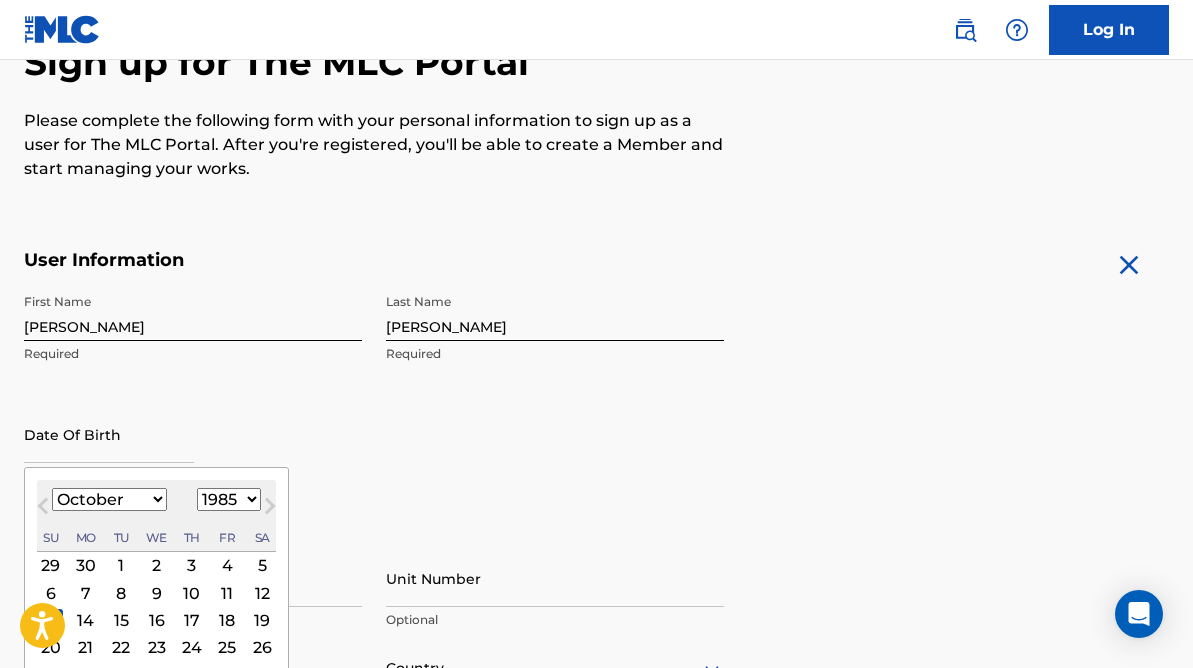 click on "12" at bounding box center (262, 593) 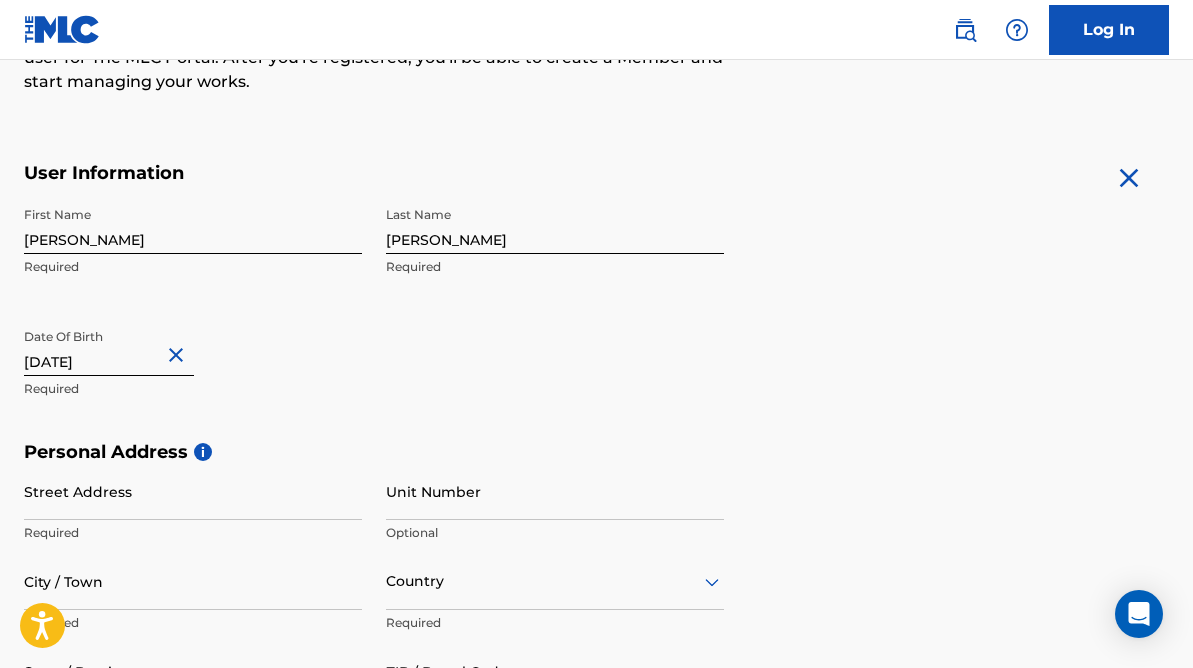 scroll, scrollTop: 316, scrollLeft: 0, axis: vertical 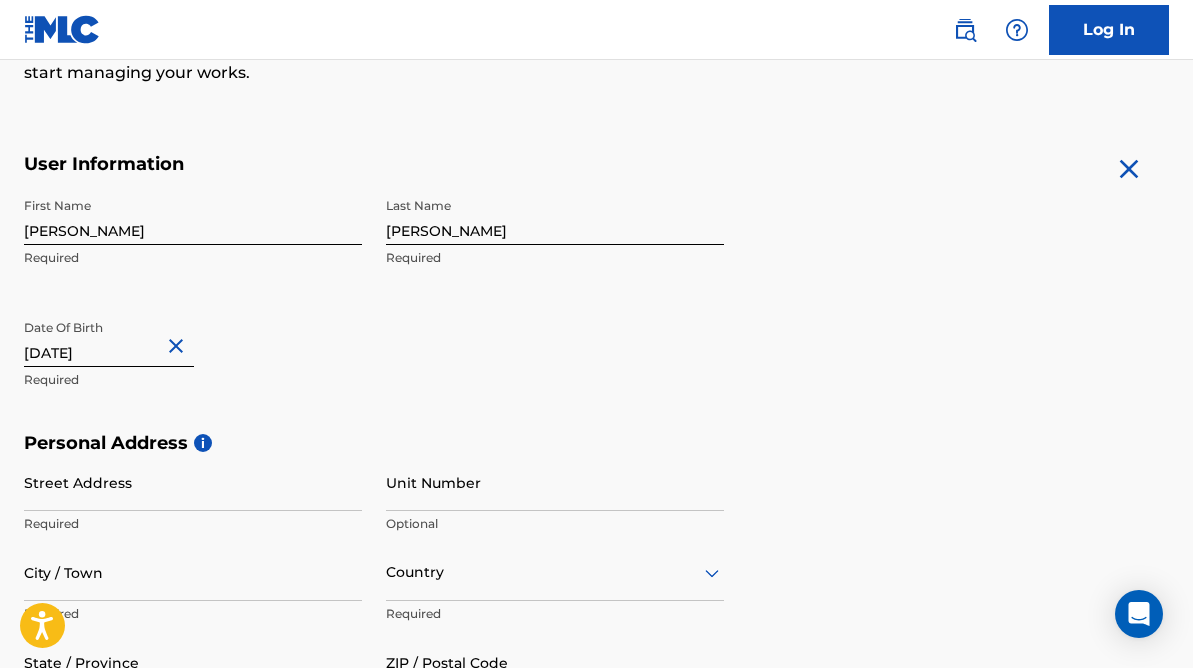 click on "Street Address" at bounding box center [193, 482] 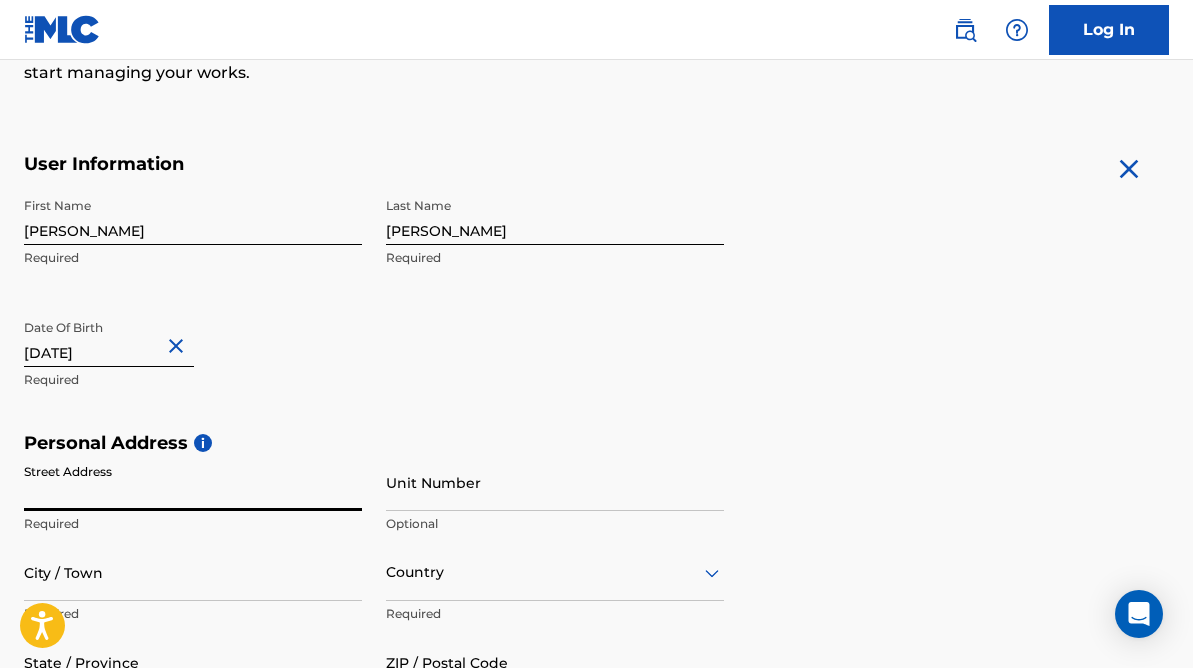 type on "[STREET_ADDRESS]" 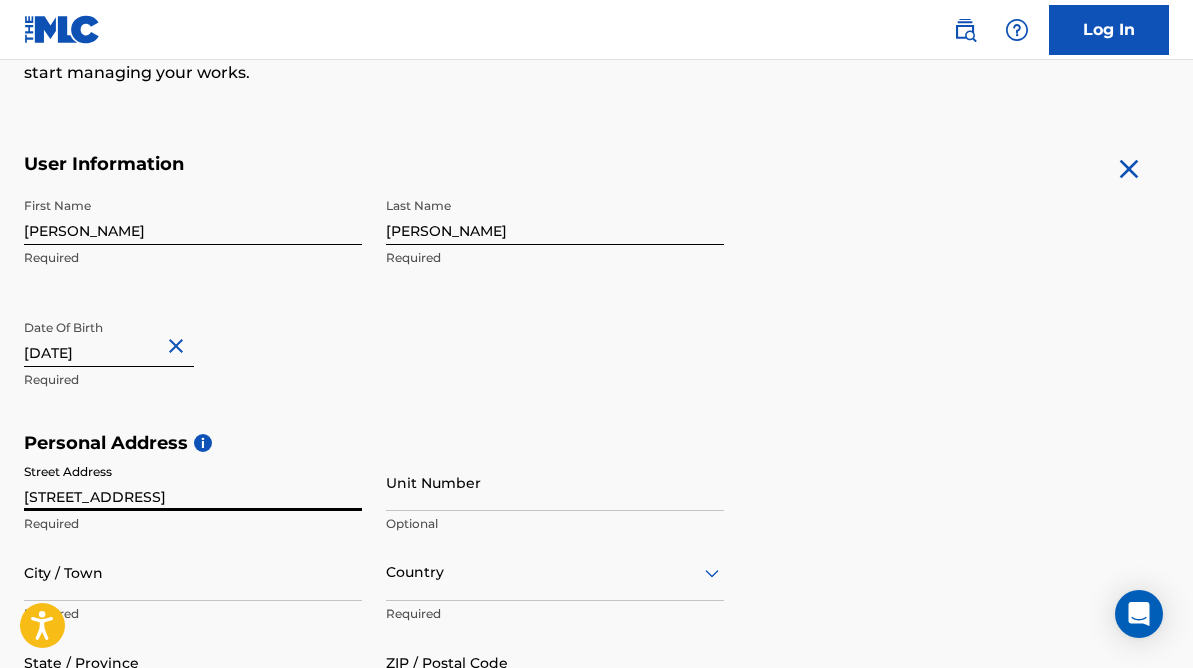 type on "apt 4" 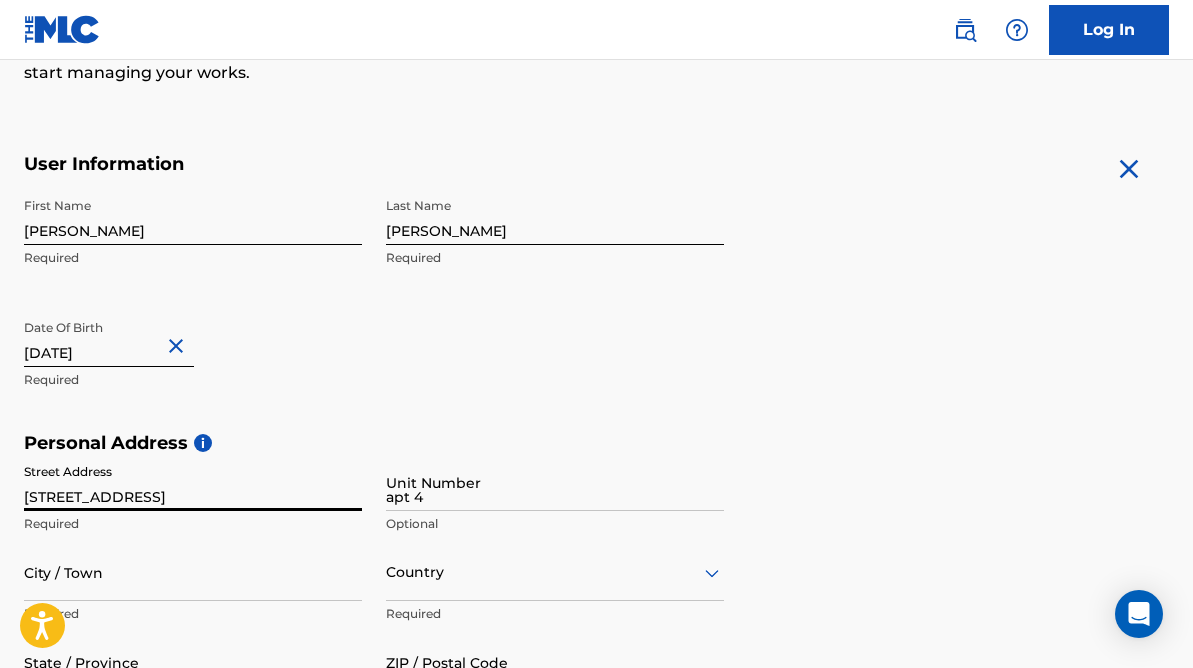 type on "[GEOGRAPHIC_DATA][PERSON_NAME]" 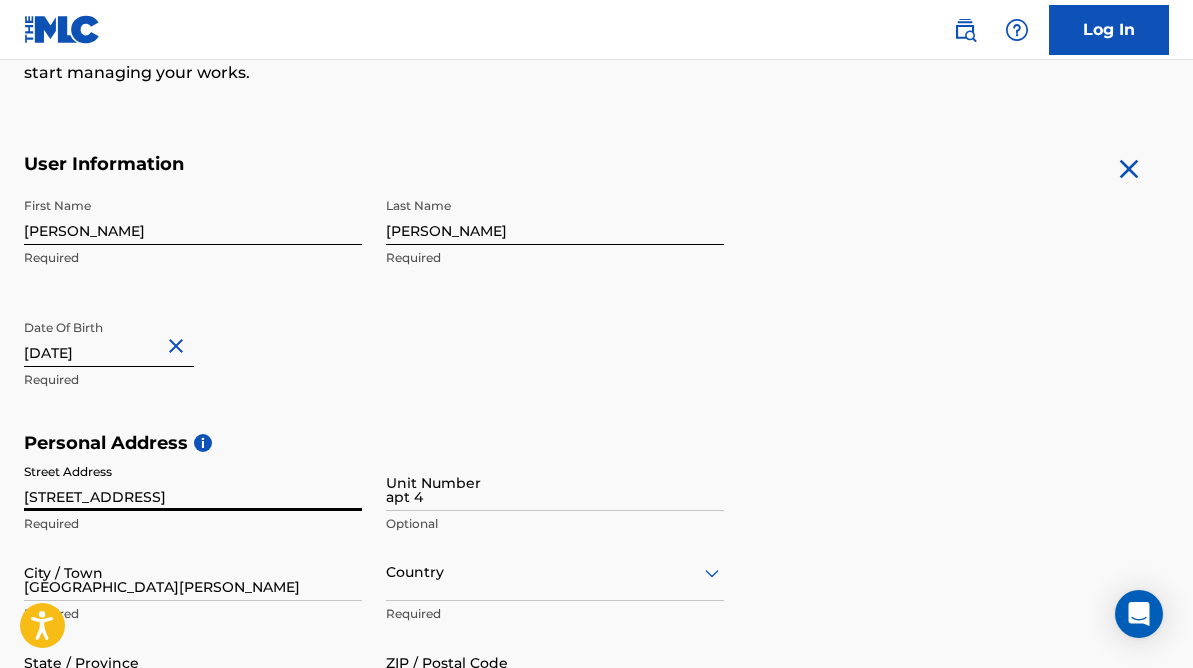 type on "[GEOGRAPHIC_DATA]" 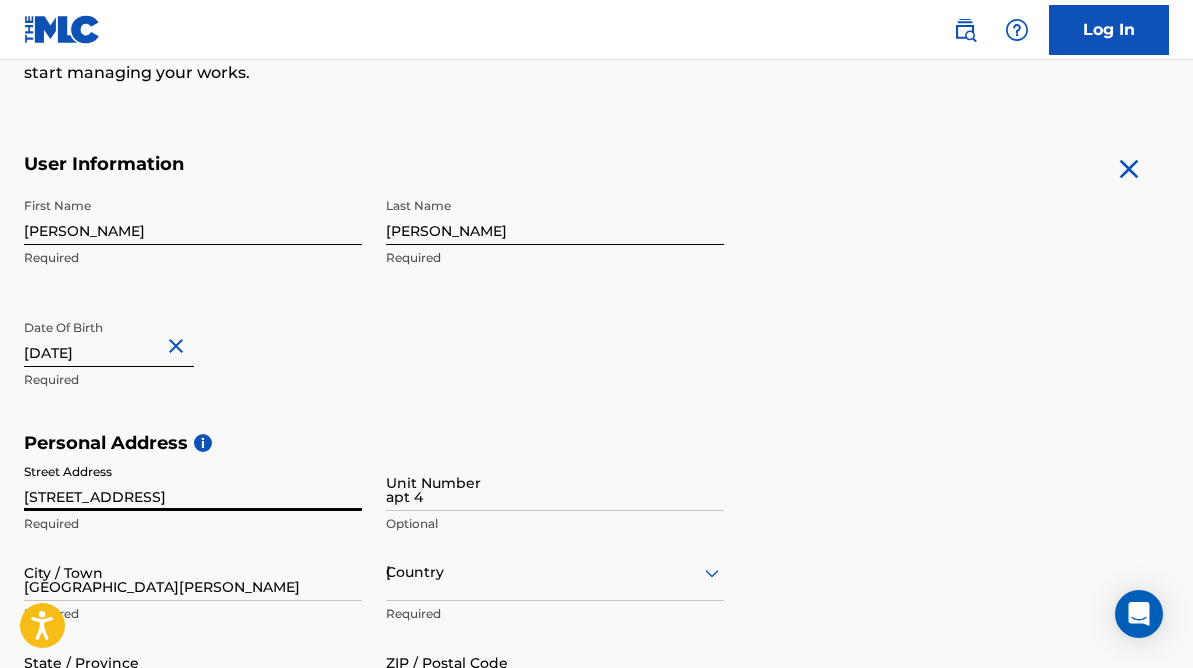 type on "CA" 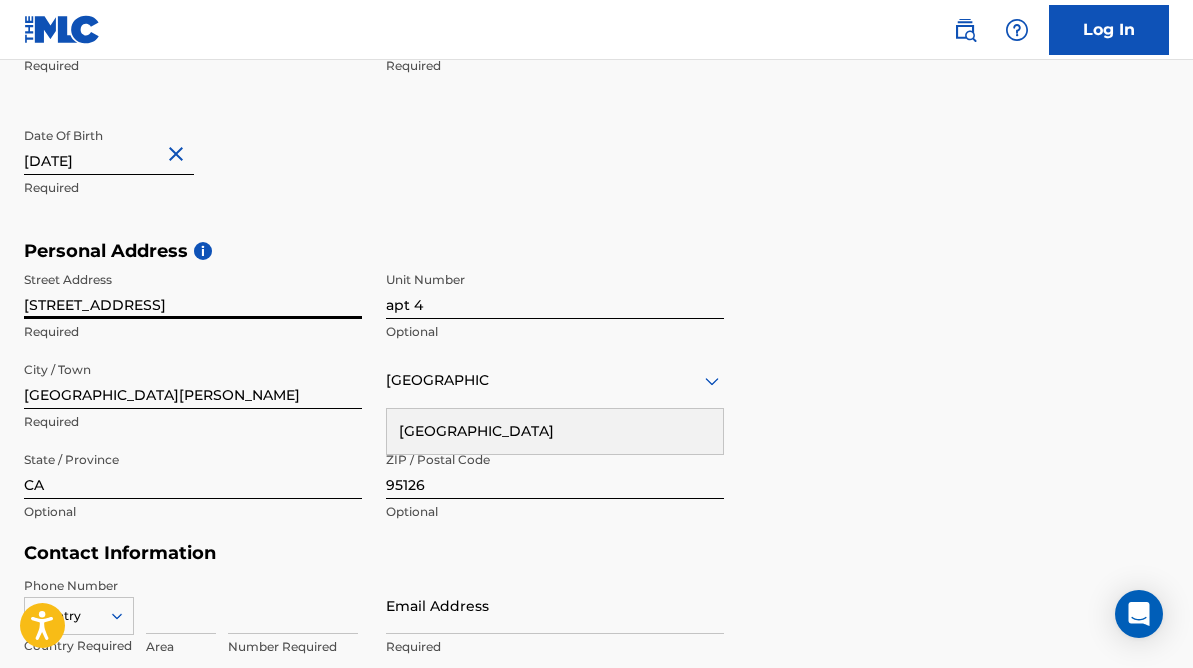 scroll, scrollTop: 638, scrollLeft: 0, axis: vertical 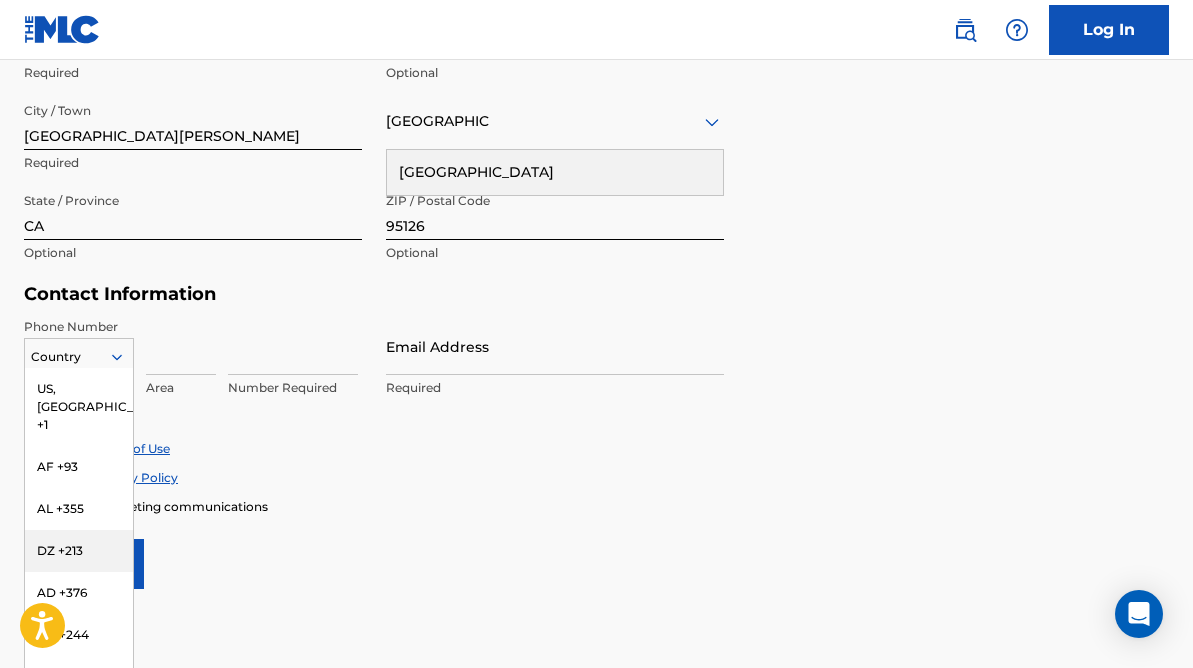 click on "DZ +213, 4 of 216. 216 results available. Use Up and Down to choose options, press Enter to select the currently focused option, press Escape to exit the menu, press Tab to select the option and exit the menu. Country [GEOGRAPHIC_DATA], [GEOGRAPHIC_DATA] +1 AF +93 AL +355 DZ +213 AD +376 AO +244 AI +1264 AG +1268 AR +54 AM +374 AW +297 AU +61 AT +43 AZ +994 BS +1242 BH +973 BD +880 BB +1246 BY +375 BE +32 BZ +501 BJ +229 BM +1441 BT +975 BO +591 BA +387 BW +267 BR +55 BN +673 BG +359 BF +226 BI +257 KH +855 CM +237 CV +238 KY +1345 CF +236 TD +235 CL +56 CN +86 CO +57 KM +269 CG, CD +242 CK +682 CR +506 CI +225 HR +385 CU +53 CY +357 CZ +420 DK +45 DJ +253 DM +1767 DO +1809 EC +593 EG +20 SV +503 GQ +240 ER +291 EE +372 ET +251 FK +500 FO +298 FJ +679 FI +358 FR +33 GF +594 PF +689 GA +241 GM +220 GE +995 DE +49 GH +233 GI +350 GR +30 GL +299 GD +1473 GP +590 GT +502 GN +224 GW +245 GY +592 HT +509 VA, IT +39 HN +504 HK +852 HU +36 IS +354 IN +91 ID +62 IR +98 IQ +964 IE +353 IL +972 JM +1876 JP +81 JO +962 KZ +7 KE +254 KI +686 KP +850" at bounding box center [79, 353] 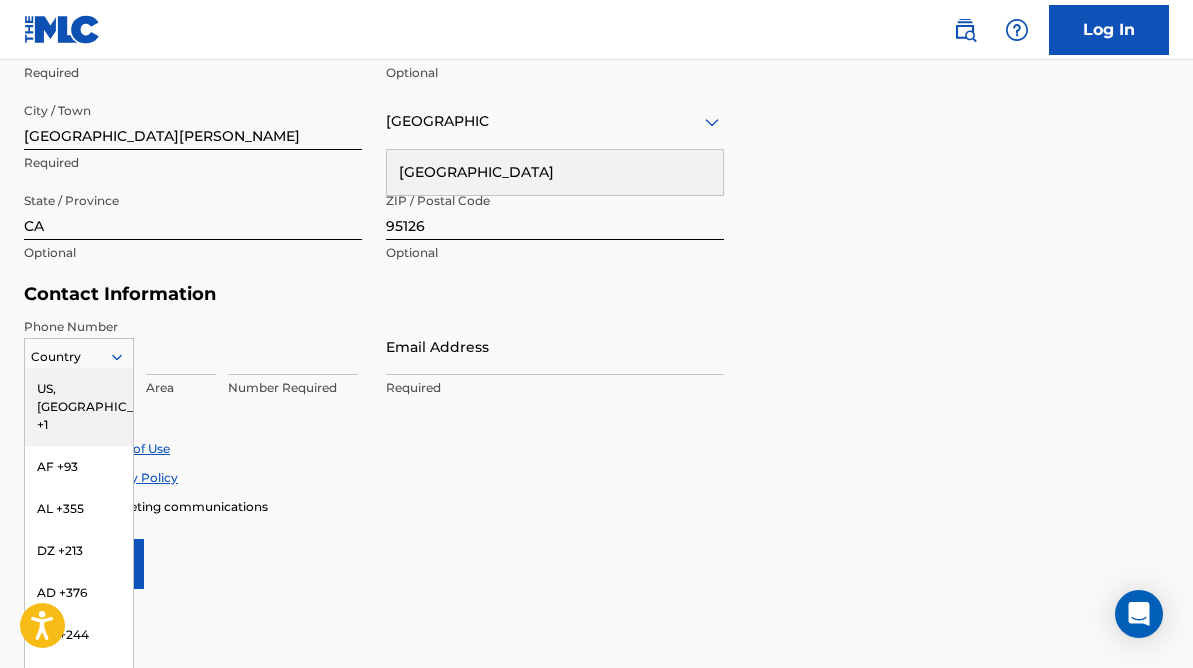 click on "US, [GEOGRAPHIC_DATA] +1" at bounding box center [79, 407] 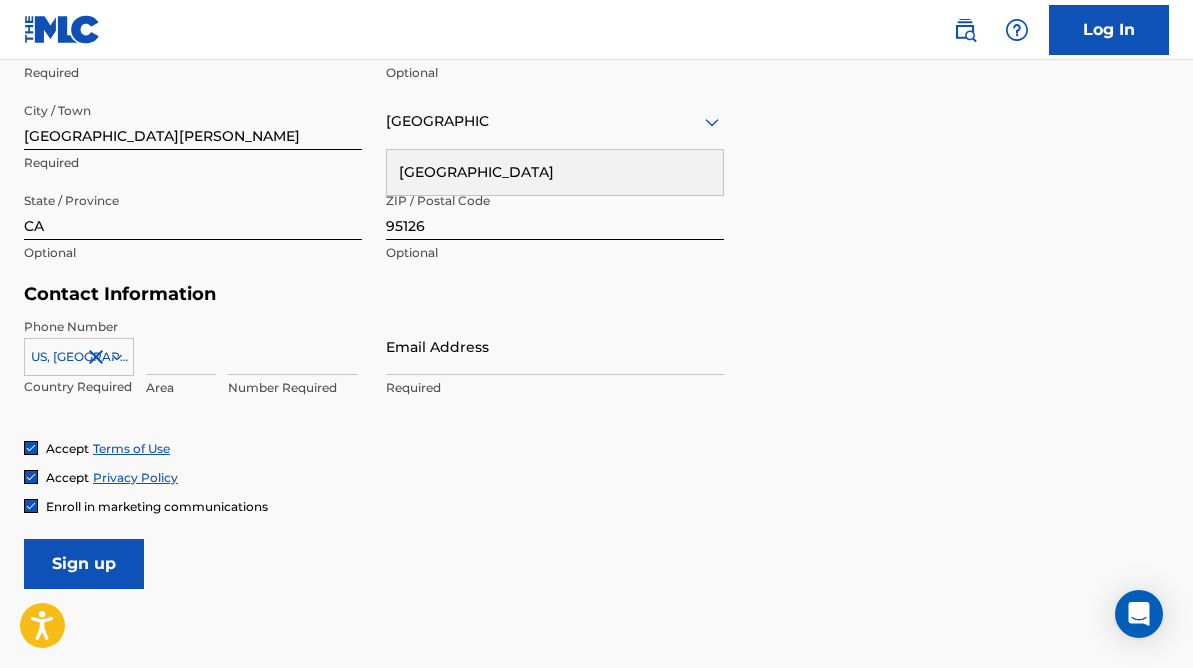 click at bounding box center [181, 346] 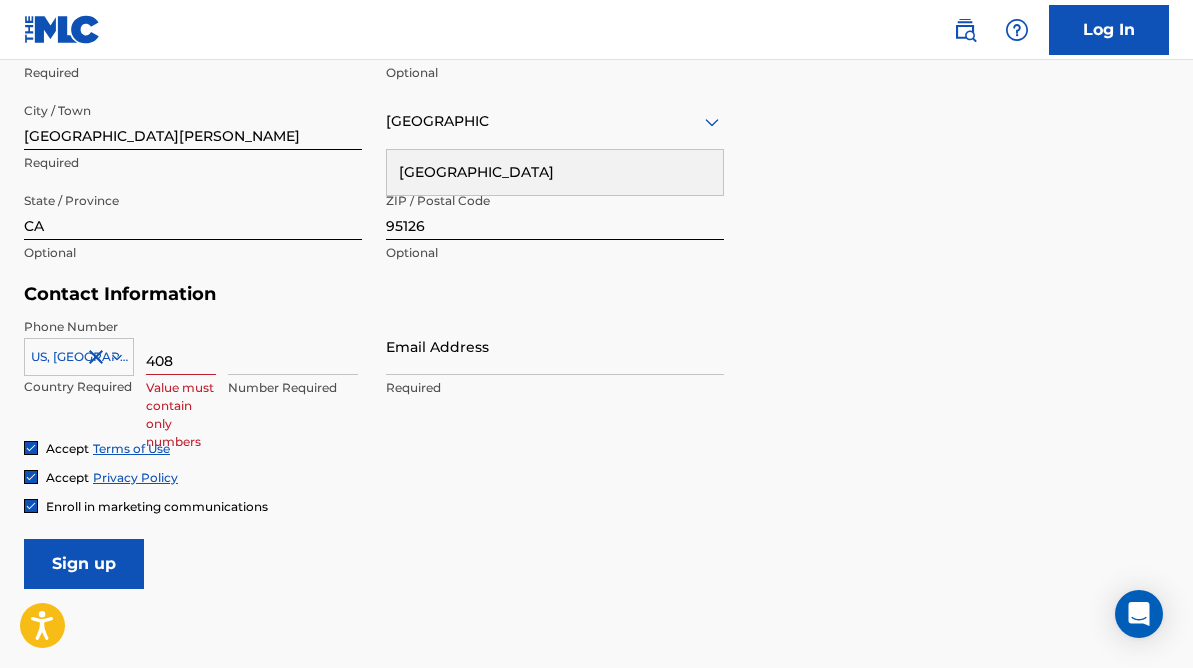 scroll, scrollTop: 0, scrollLeft: 0, axis: both 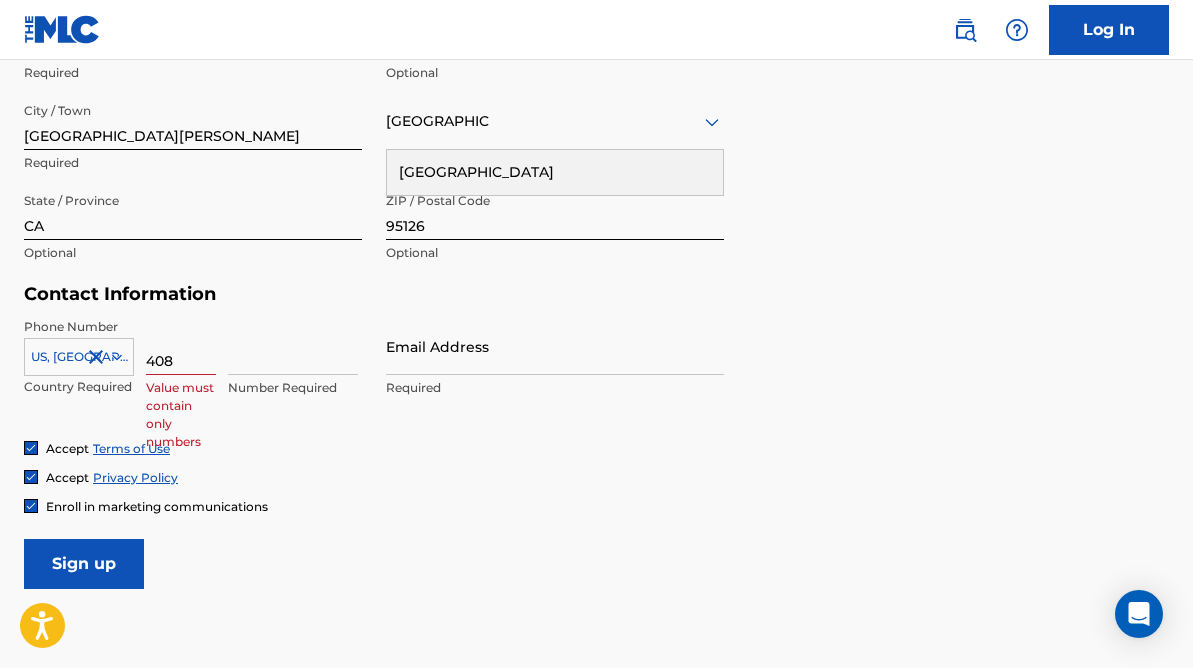 type on "408" 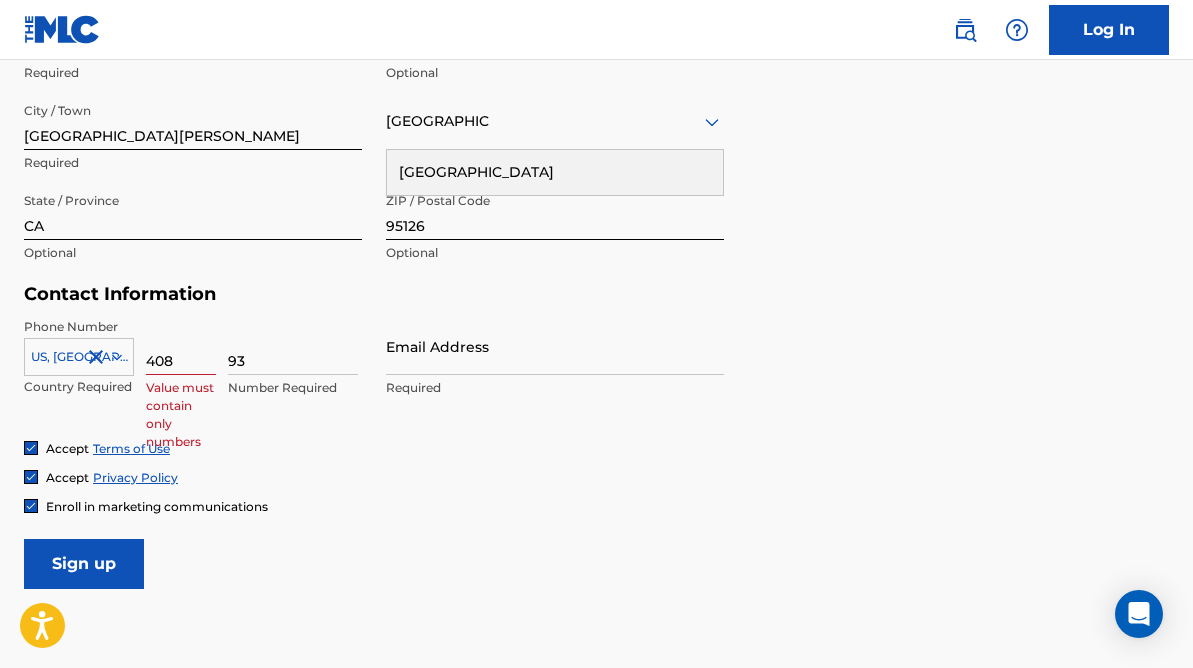 type on "9" 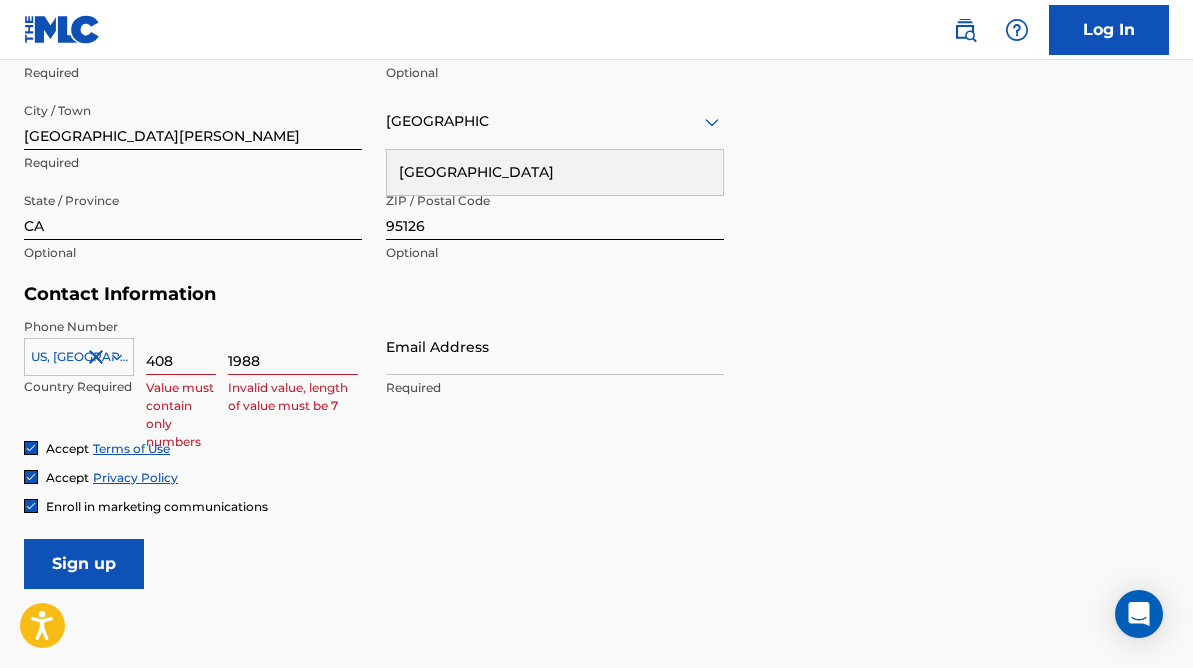 click on "1988" at bounding box center (293, 346) 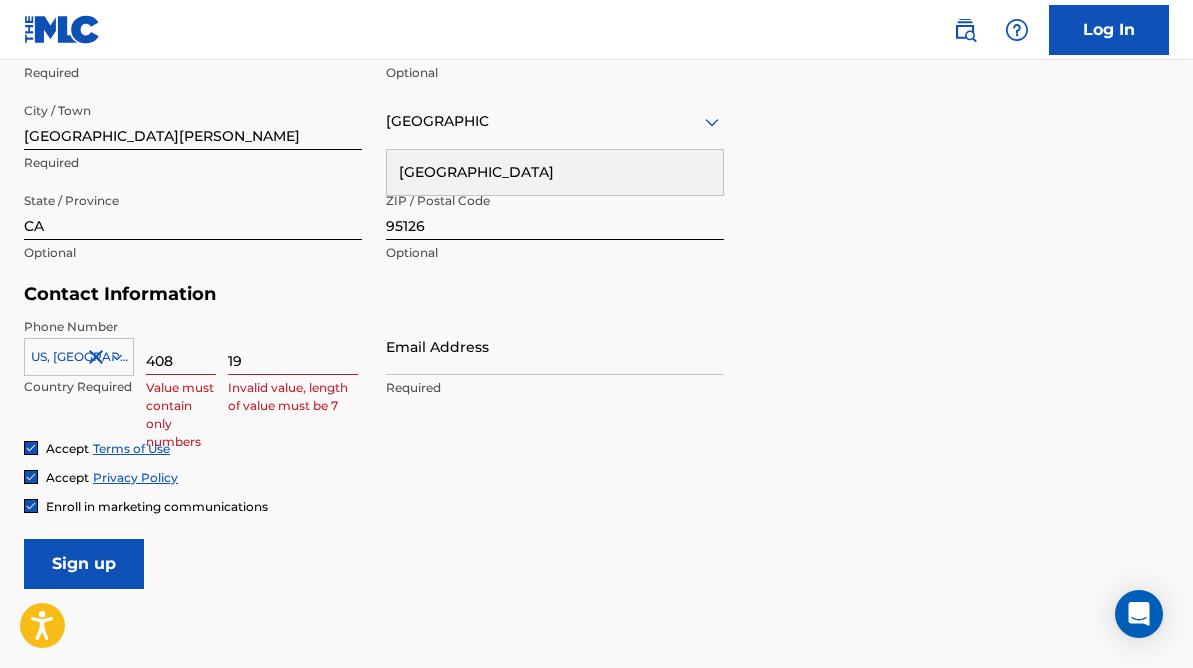 type on "1" 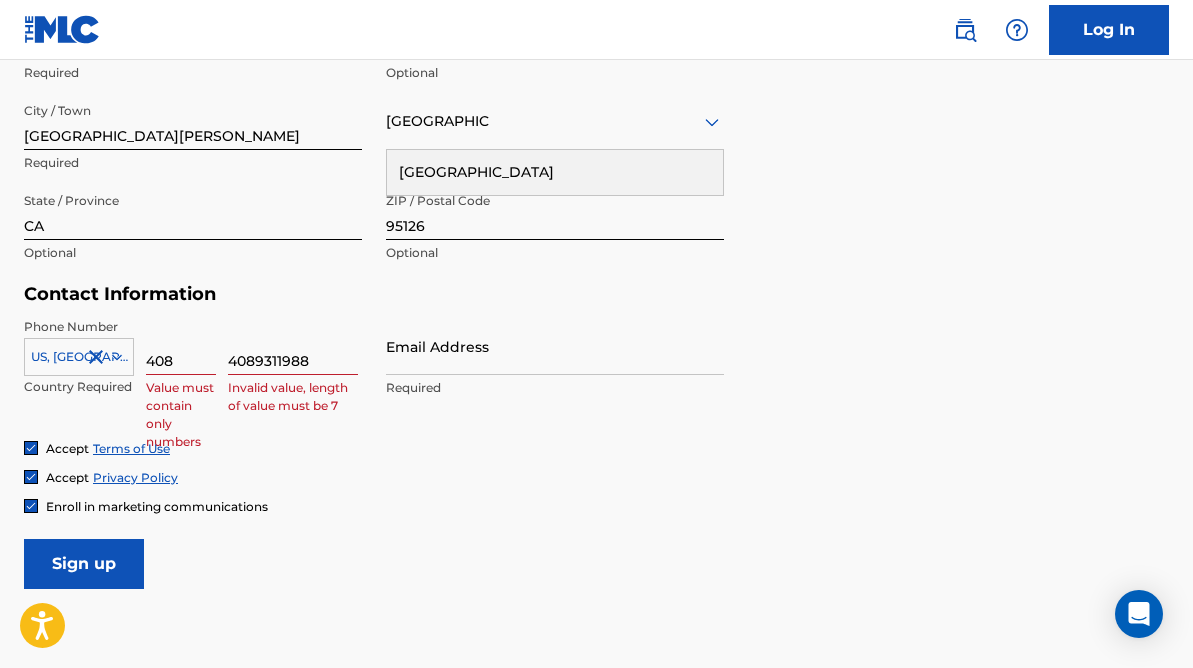 type on "4089311988" 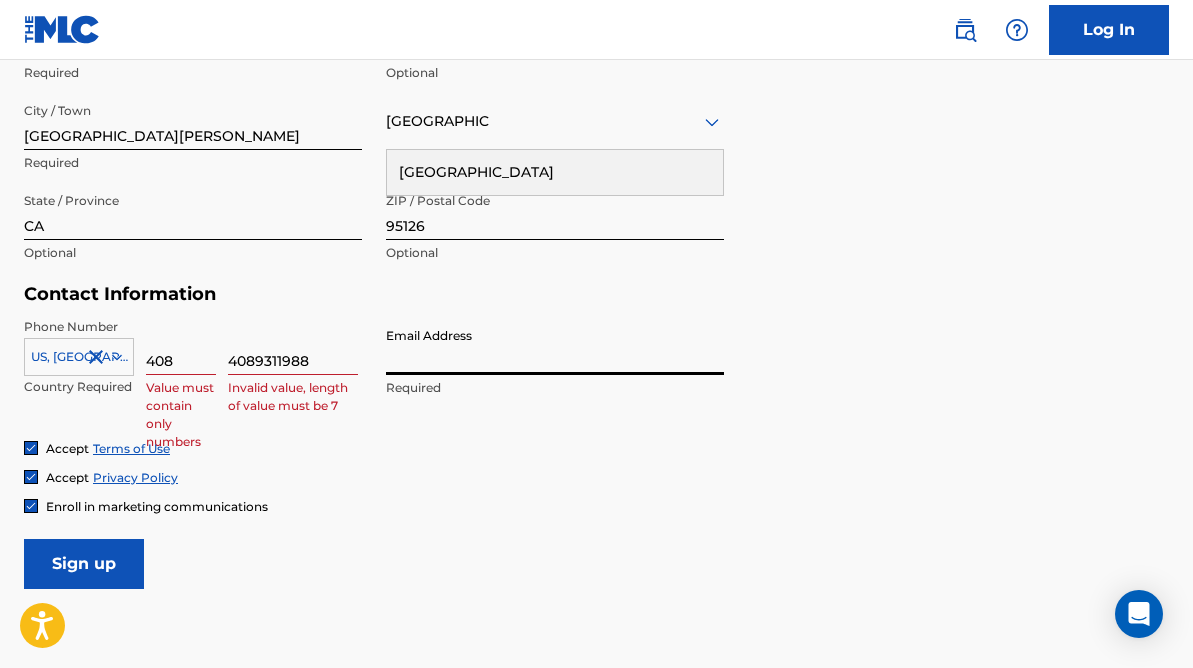 click on "Email Address" at bounding box center (555, 346) 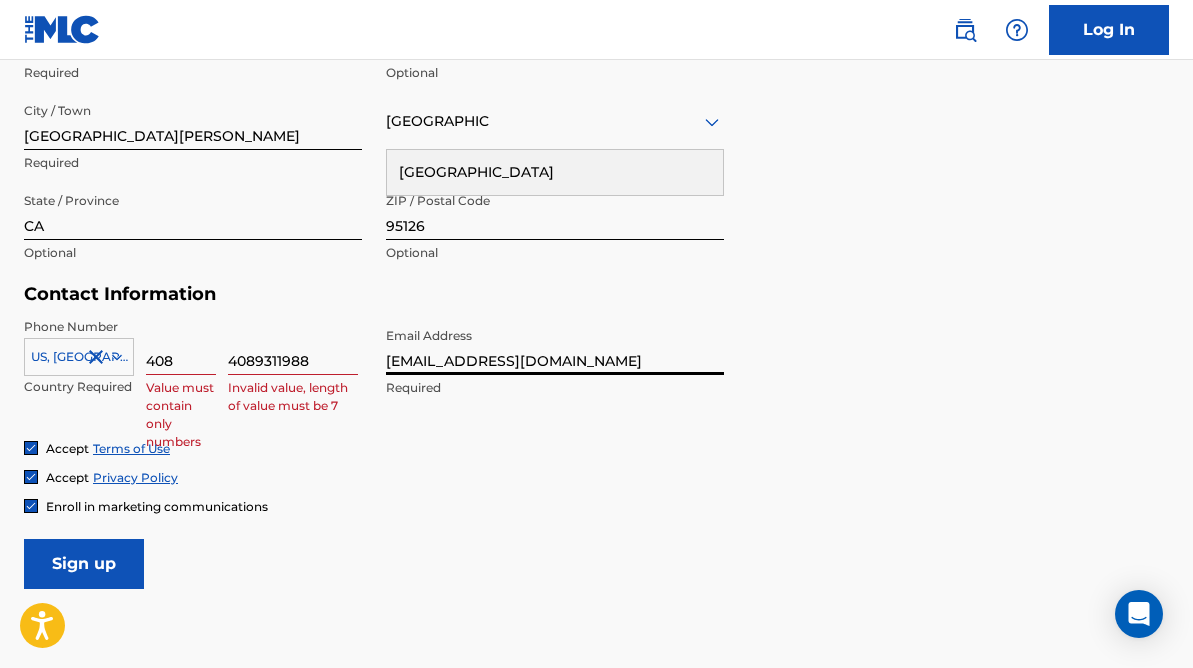 type on "[EMAIL_ADDRESS][DOMAIN_NAME]" 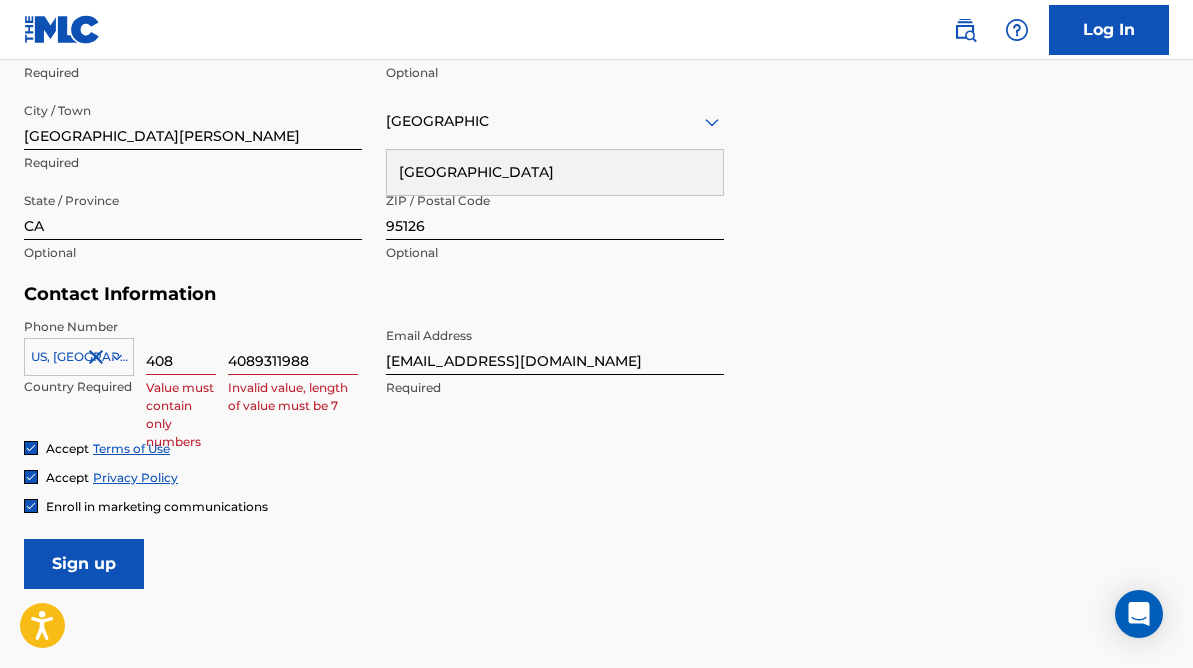 click on "4089311988" at bounding box center [293, 346] 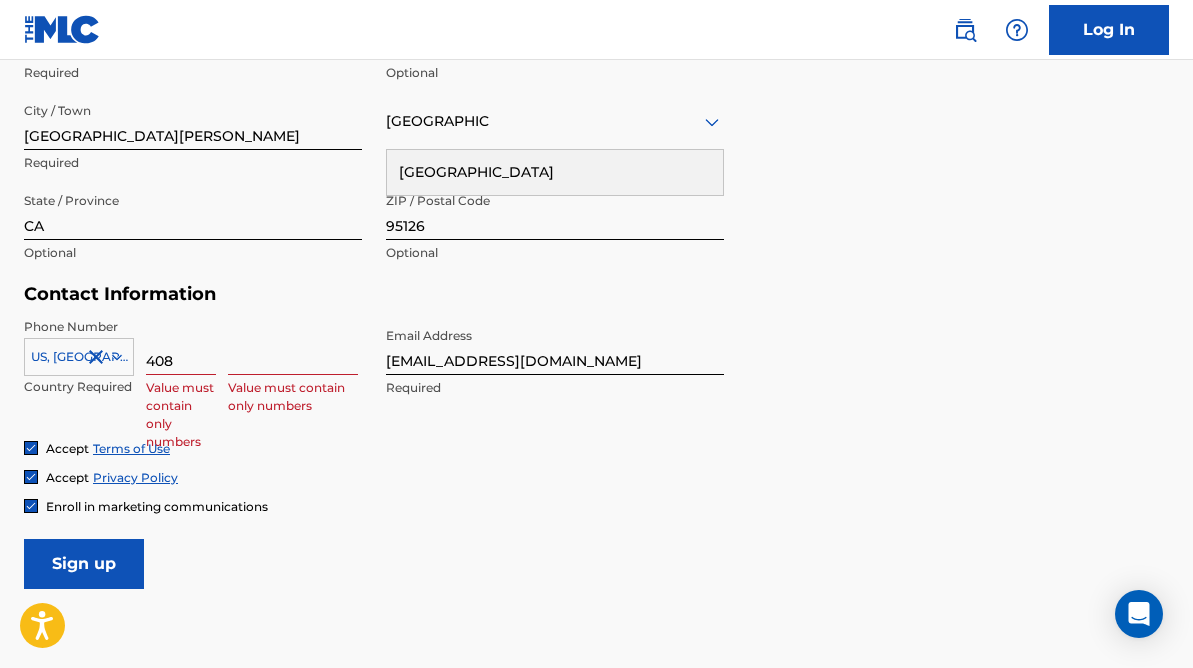 type 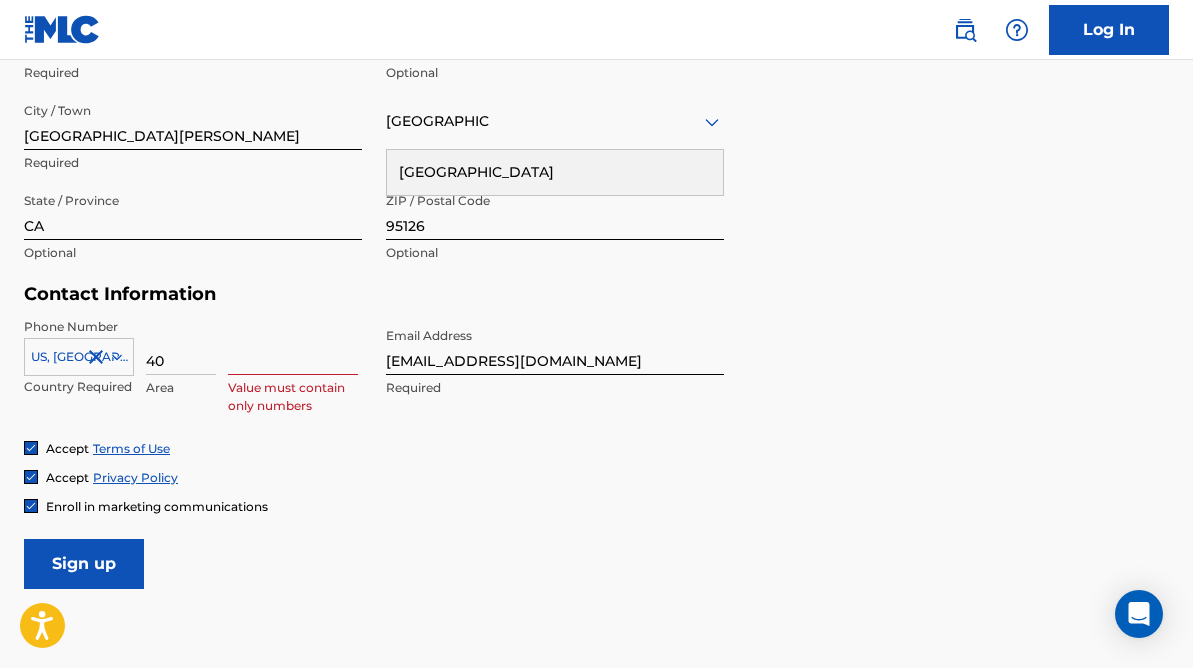 type on "4" 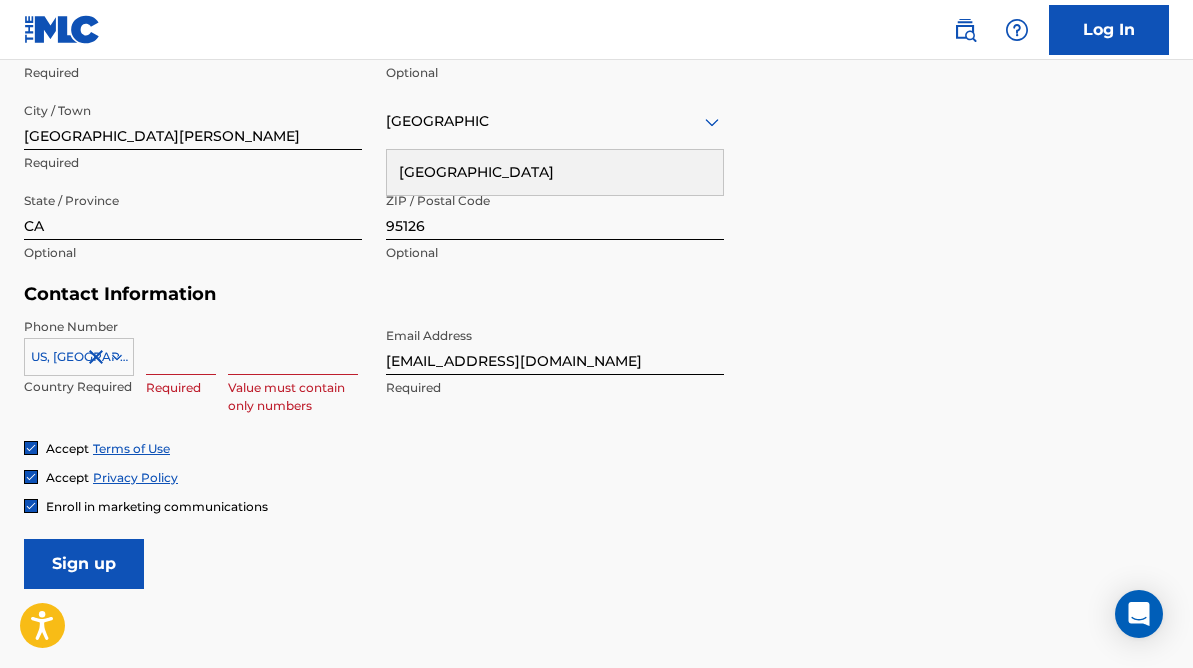 type 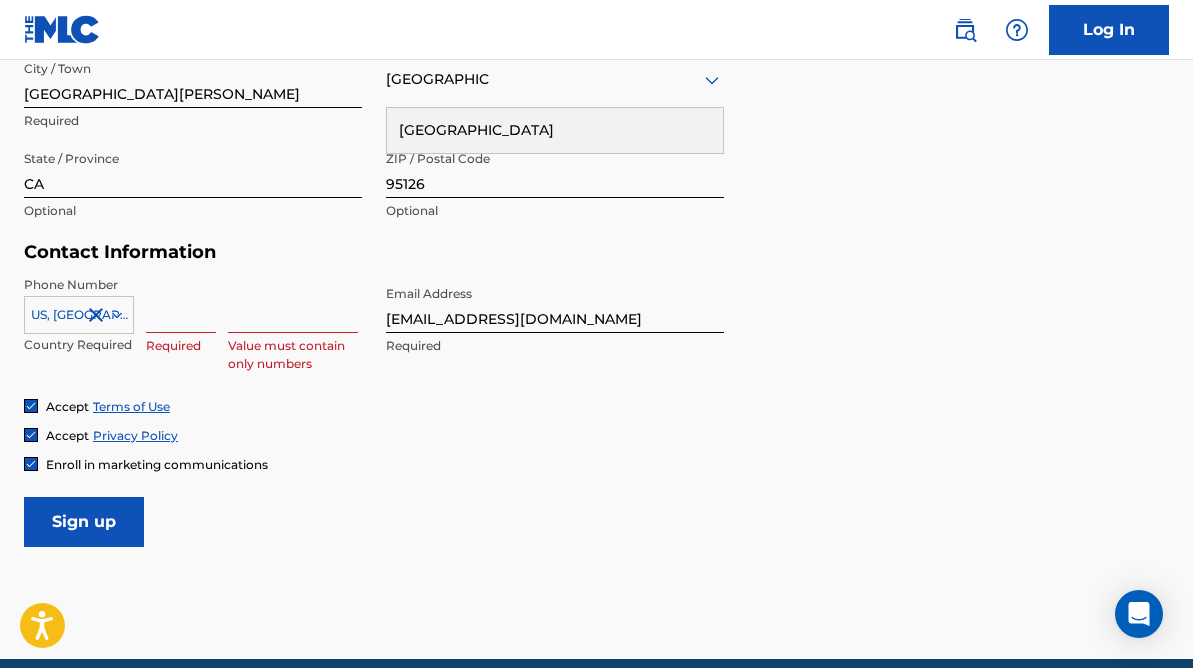 scroll, scrollTop: 860, scrollLeft: 0, axis: vertical 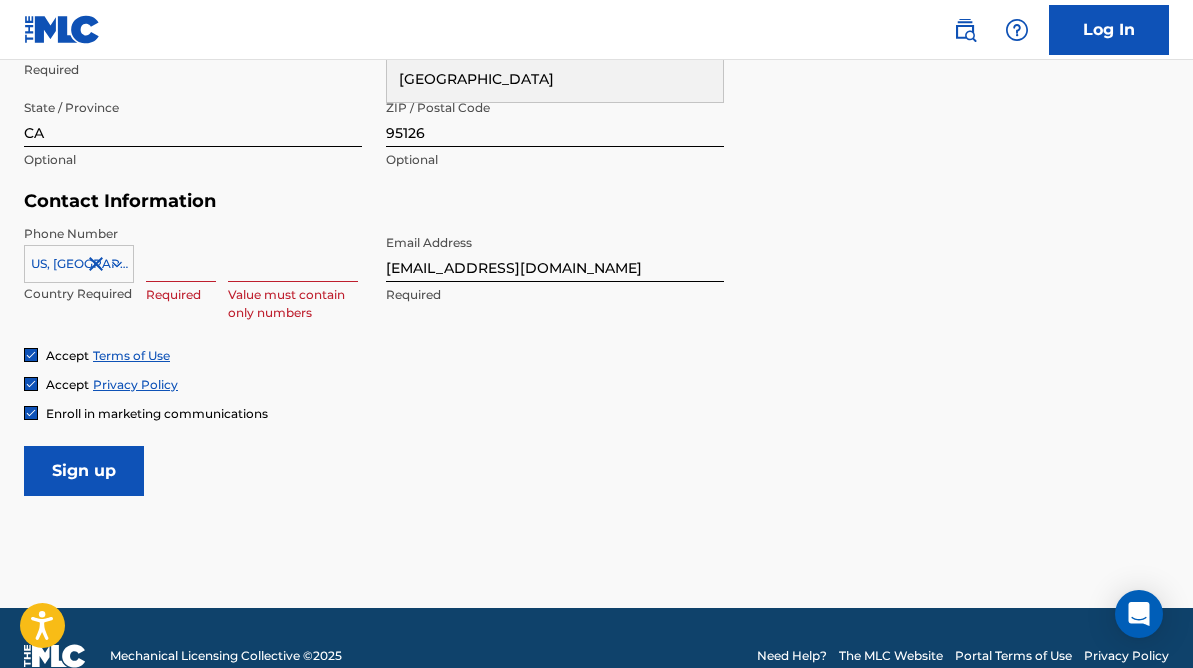 click on "Sign up" at bounding box center (84, 471) 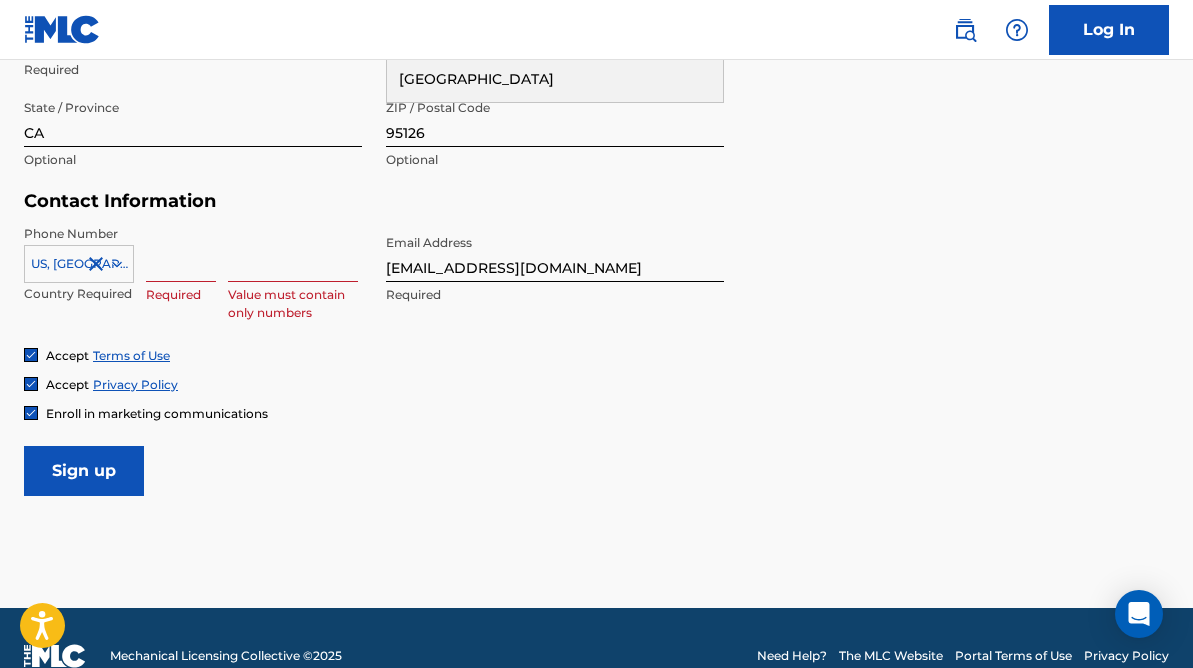 type 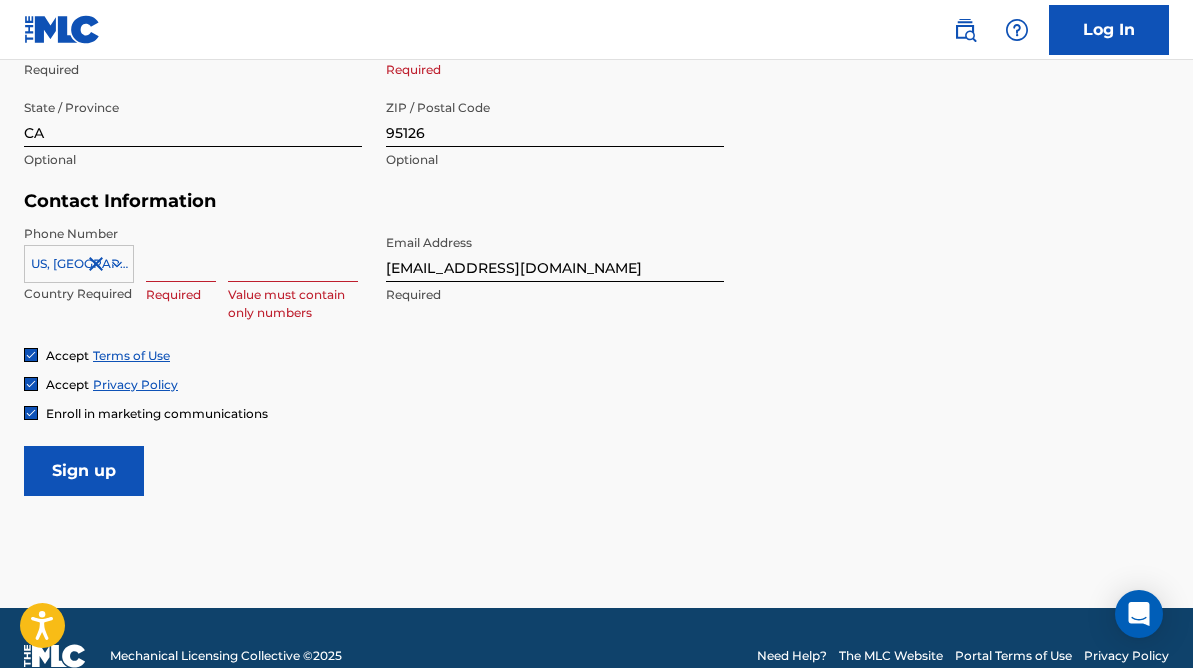 click at bounding box center (181, 253) 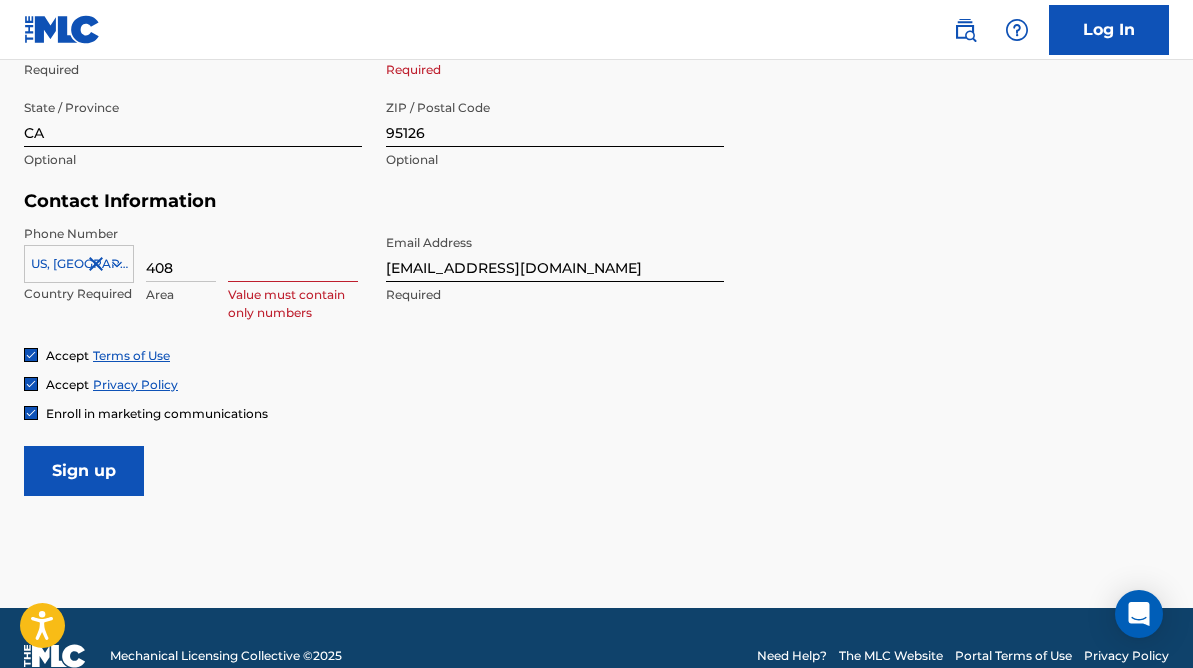 type on "408" 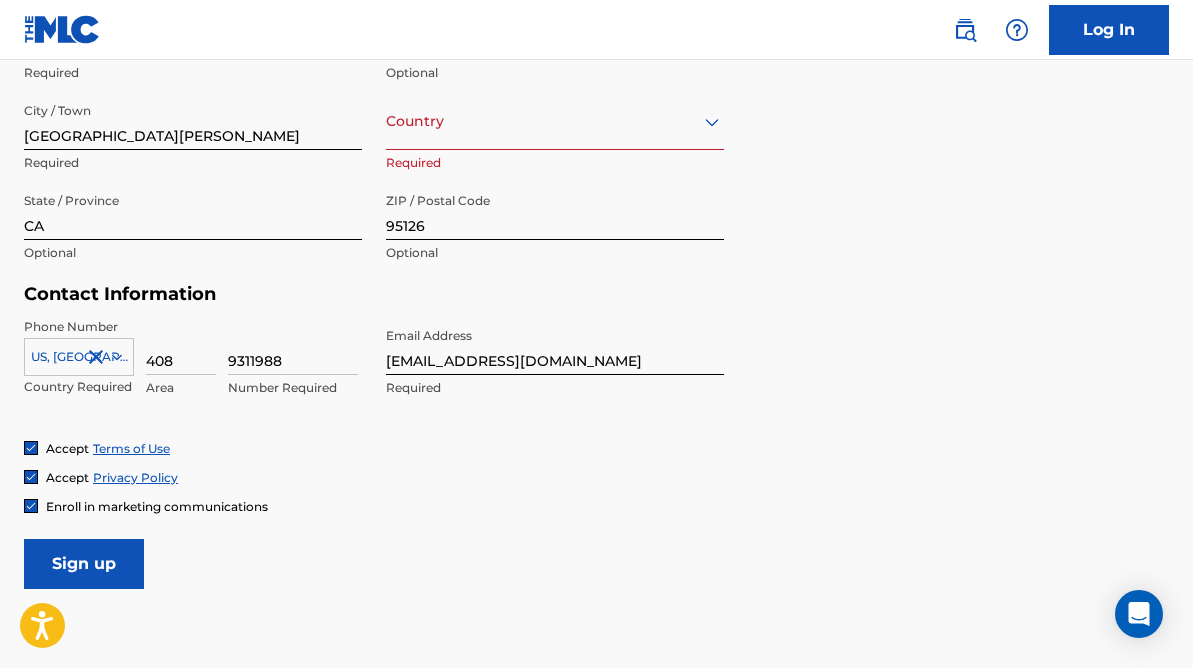scroll, scrollTop: 765, scrollLeft: 0, axis: vertical 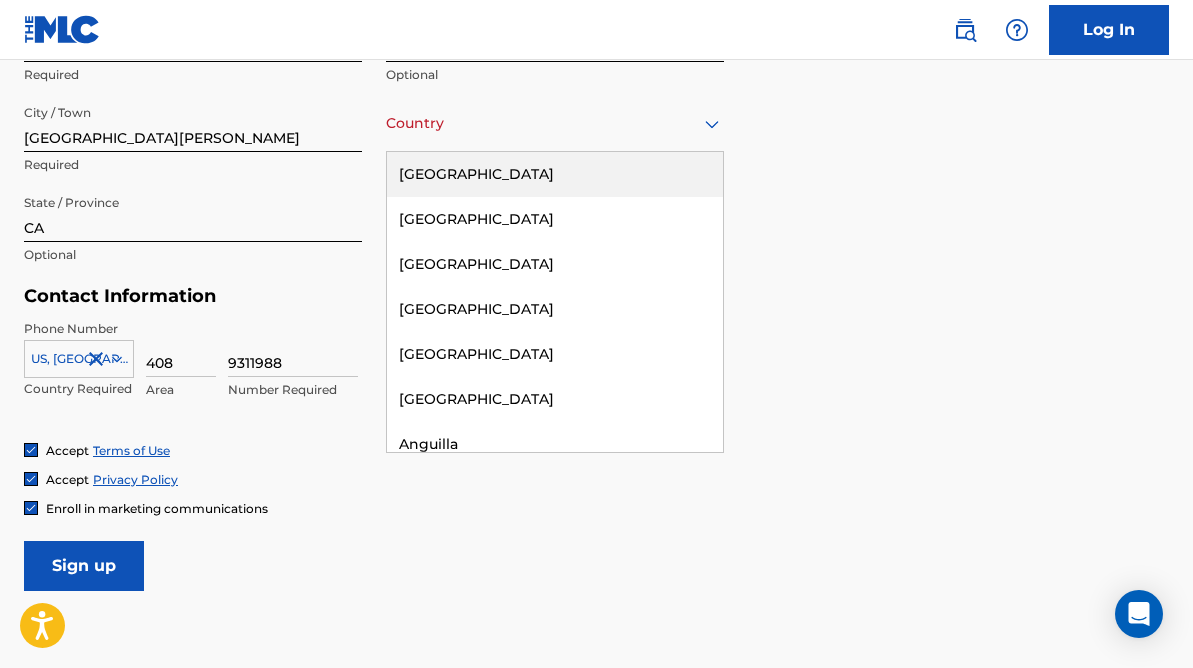 click on "Country" at bounding box center [555, 123] 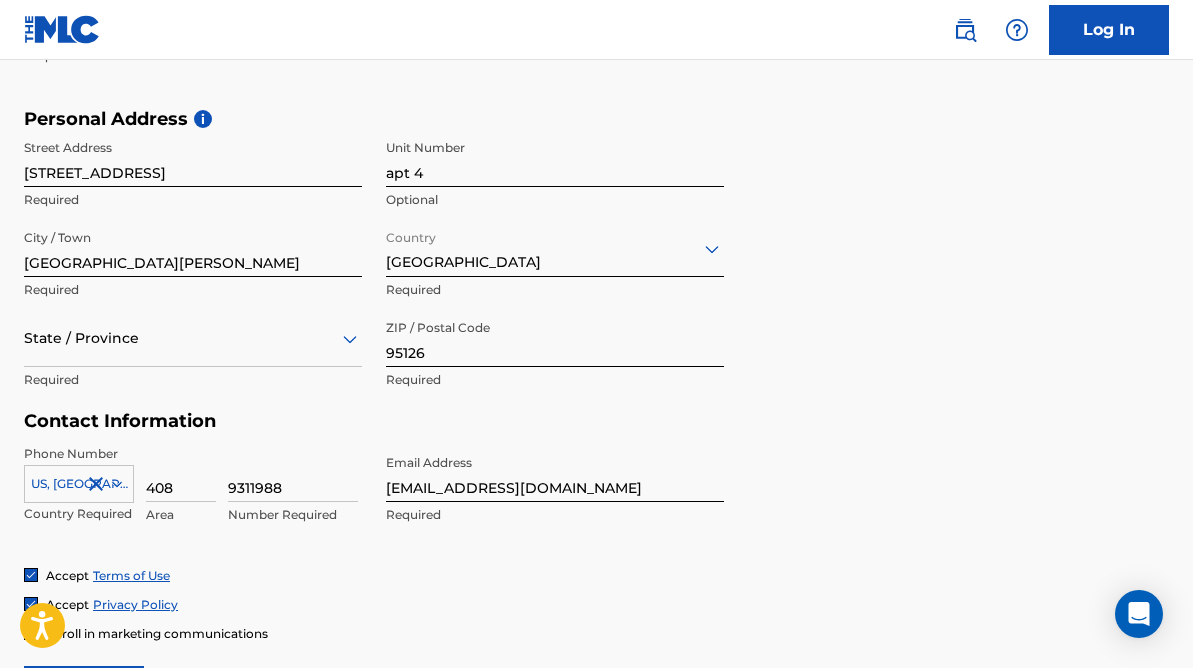 scroll, scrollTop: 657, scrollLeft: 0, axis: vertical 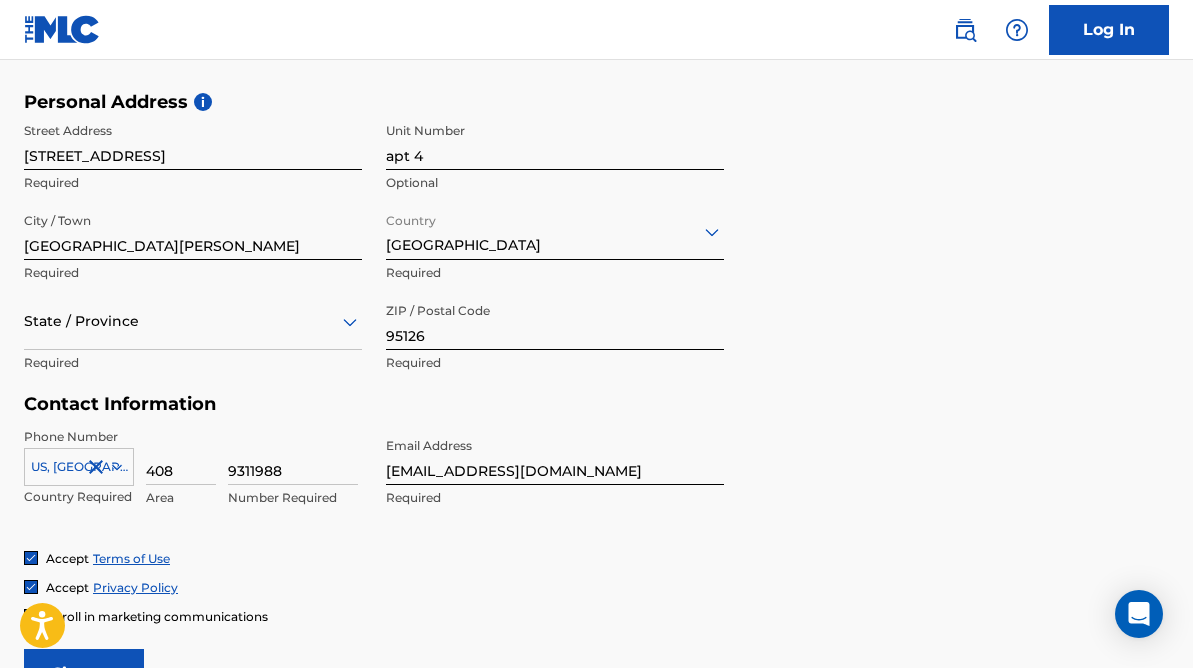 click 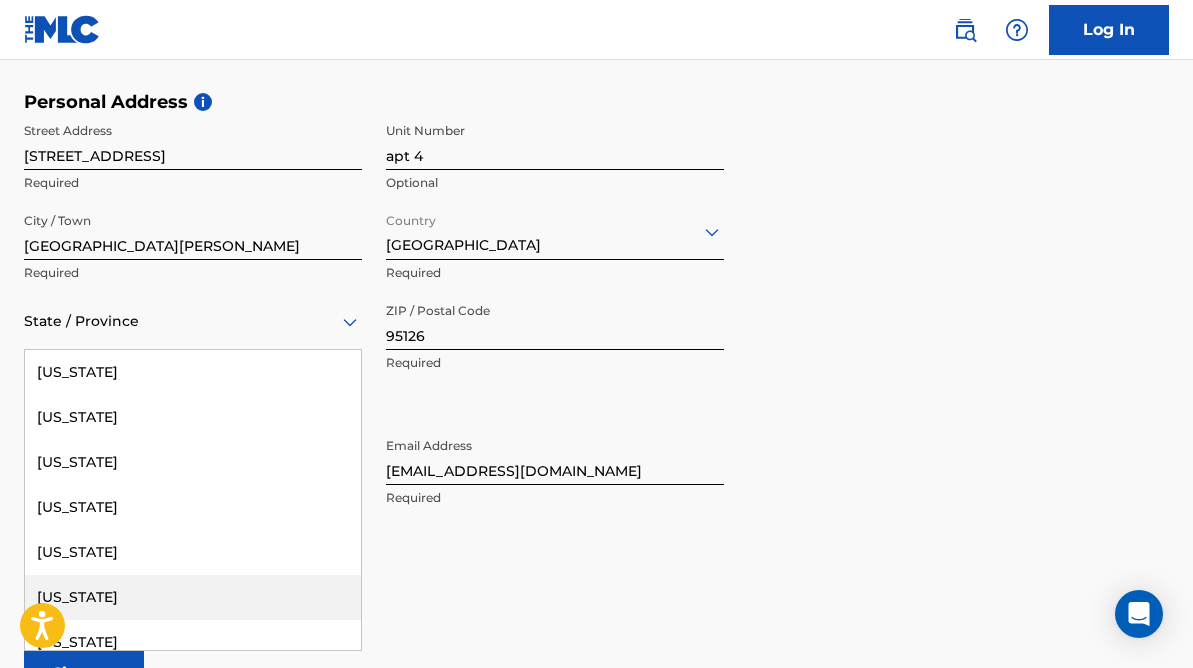 click on "[US_STATE]" at bounding box center (193, 597) 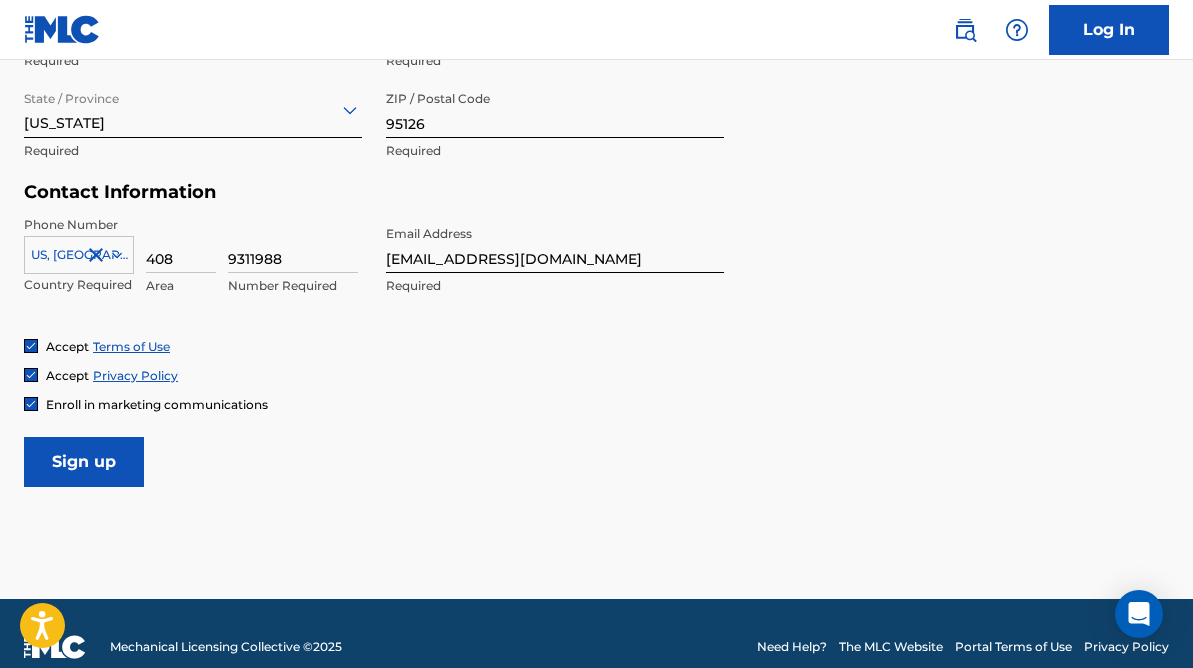 scroll, scrollTop: 895, scrollLeft: 0, axis: vertical 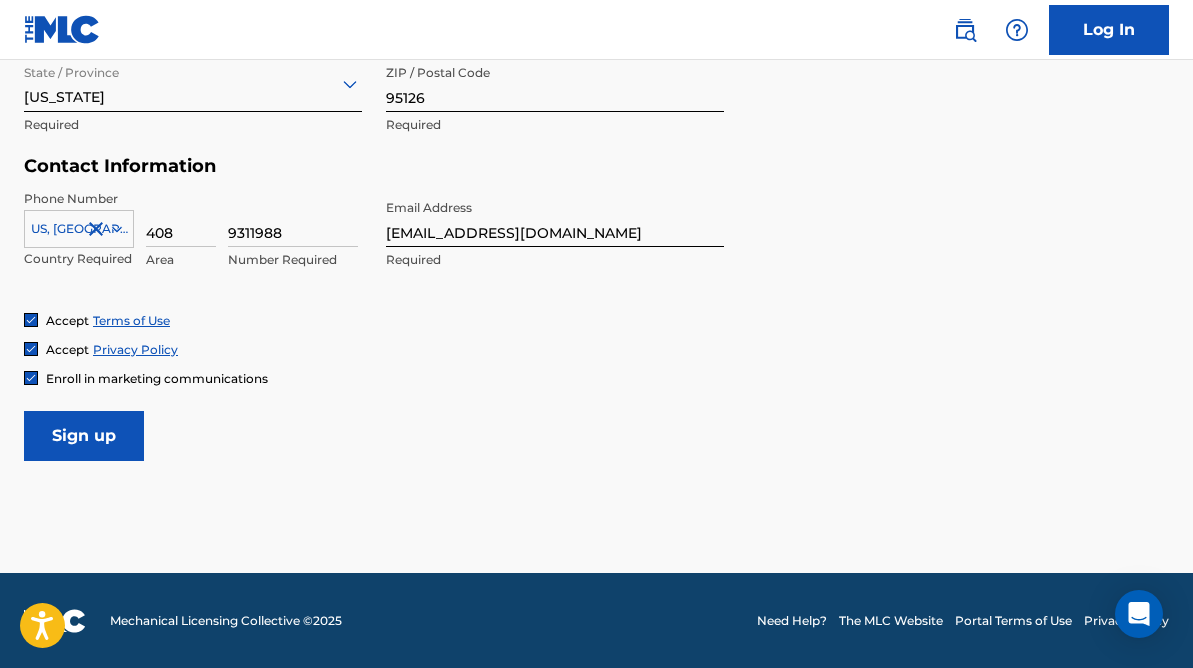 click on "Sign up" at bounding box center (84, 436) 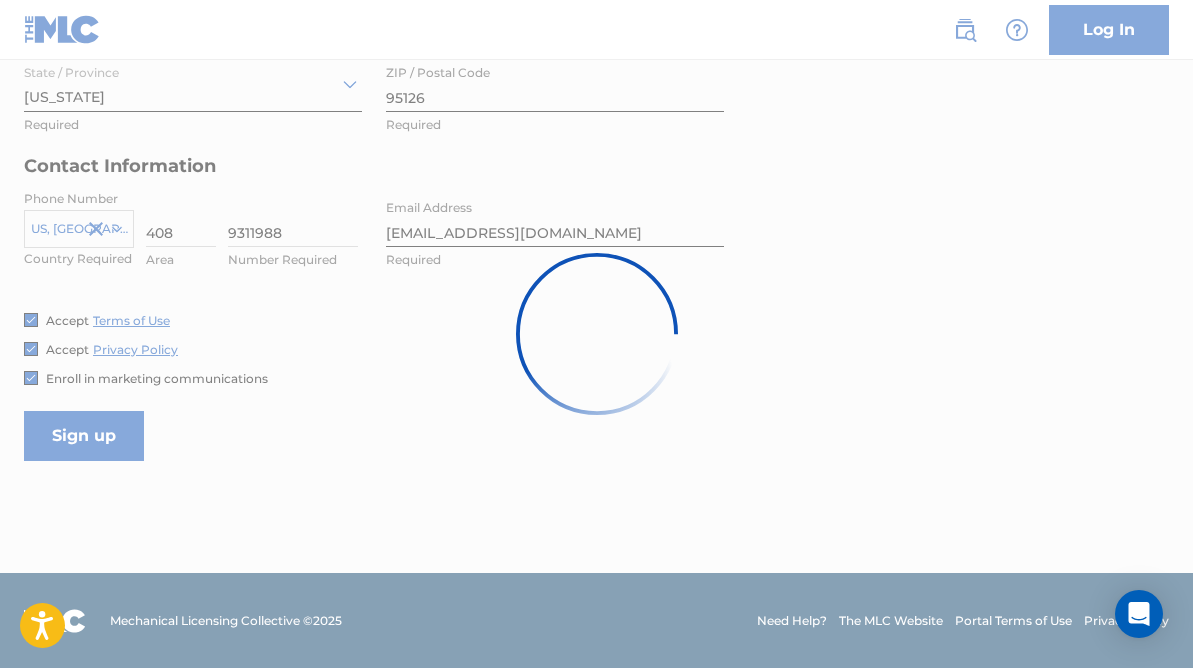 scroll, scrollTop: 0, scrollLeft: 0, axis: both 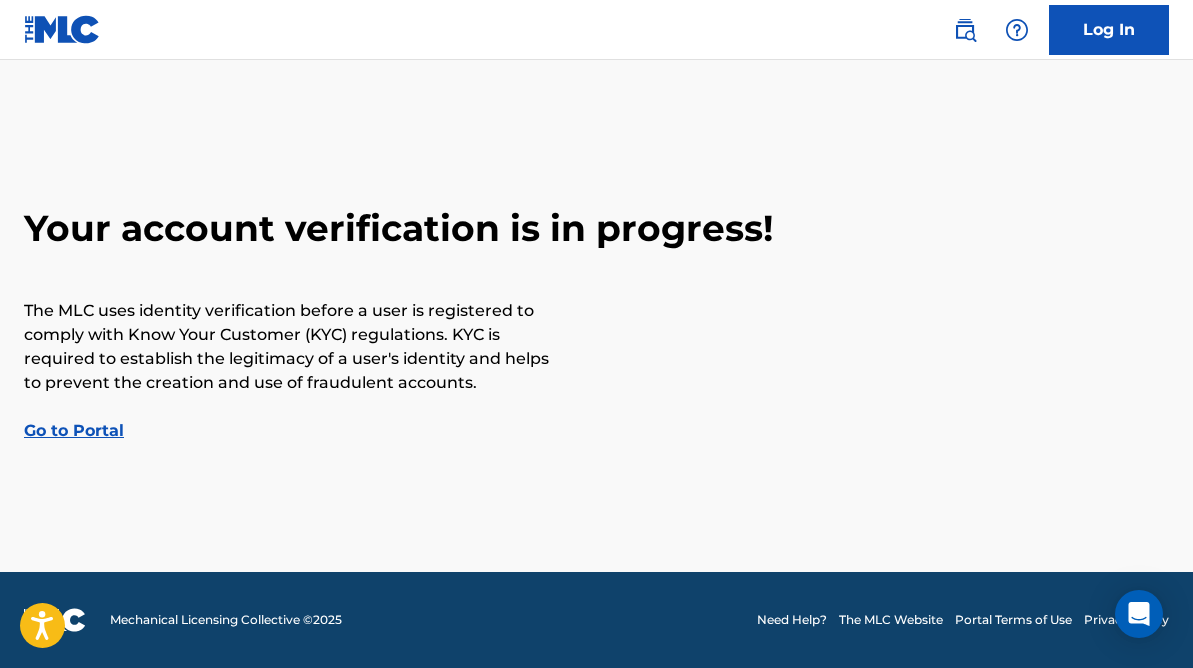 click on "Go to Portal" at bounding box center (74, 430) 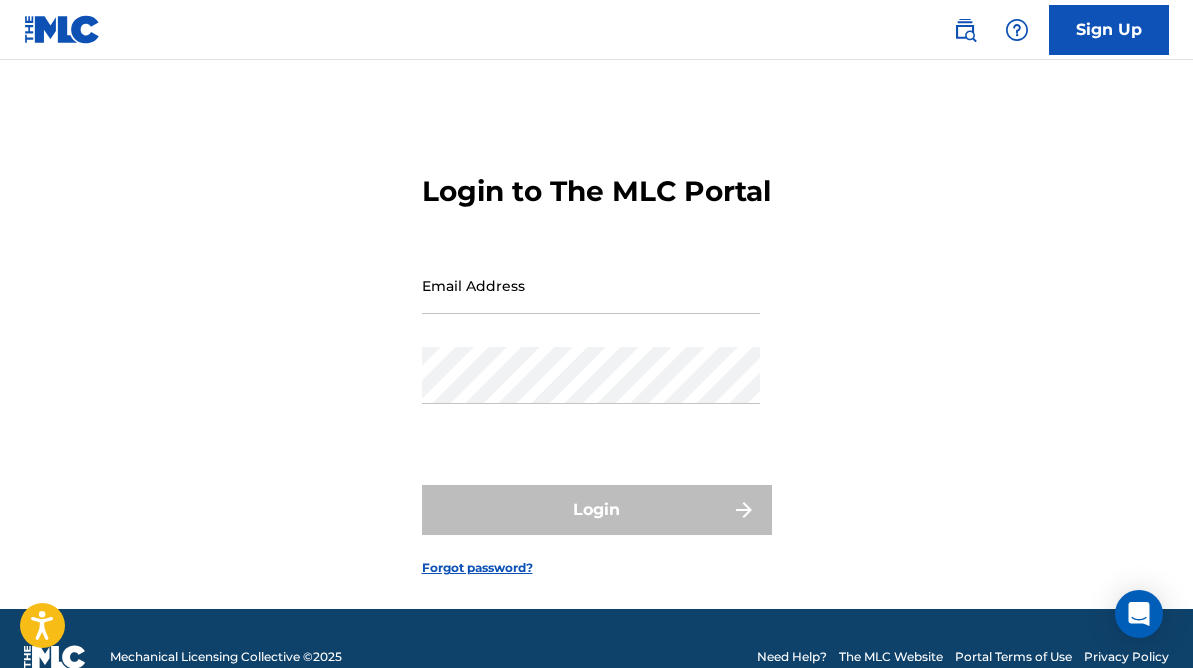 click on "Email Address" at bounding box center [591, 285] 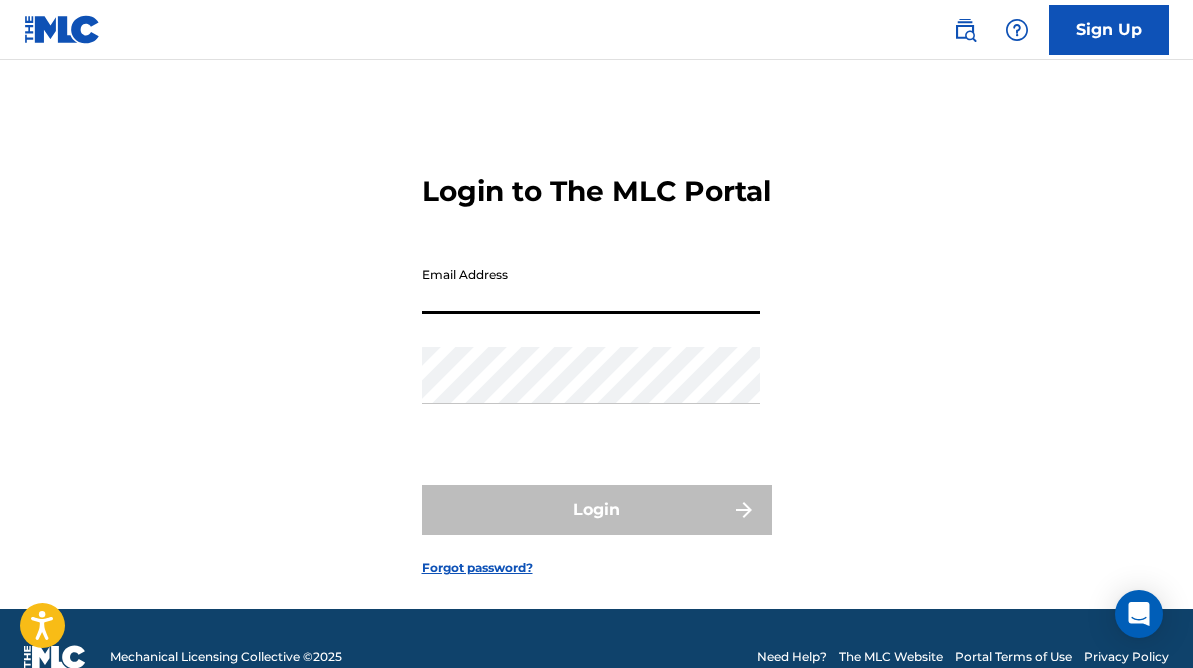 type on "[EMAIL_ADDRESS][DOMAIN_NAME]" 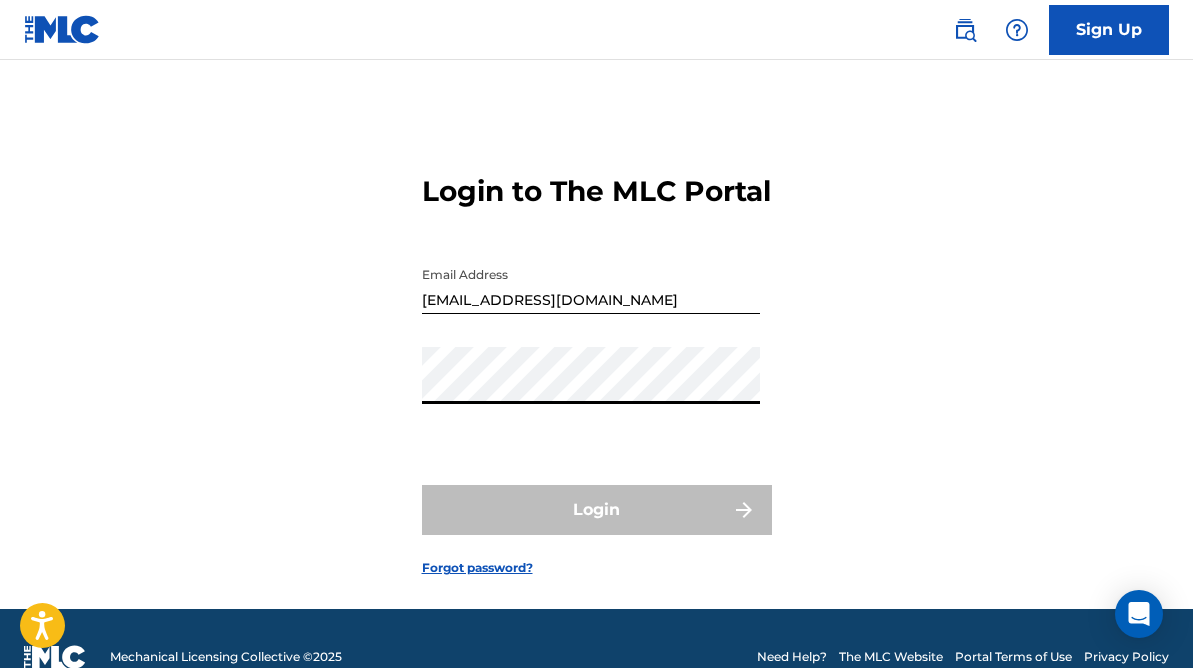 scroll, scrollTop: 47, scrollLeft: 0, axis: vertical 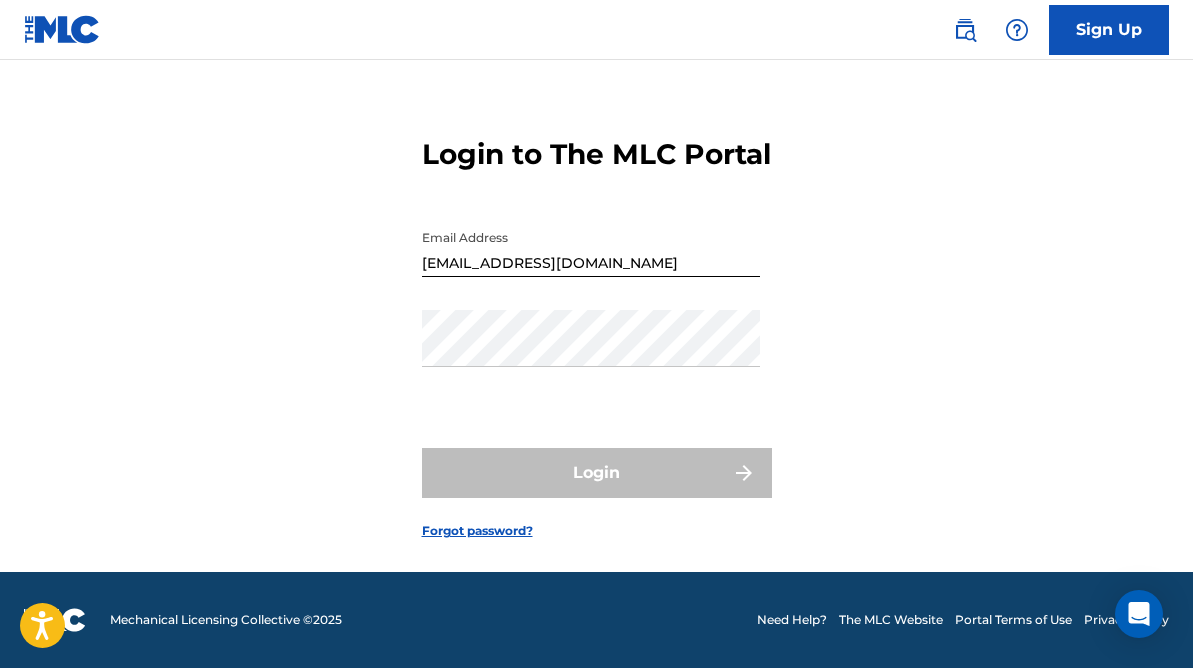click at bounding box center [62, 29] 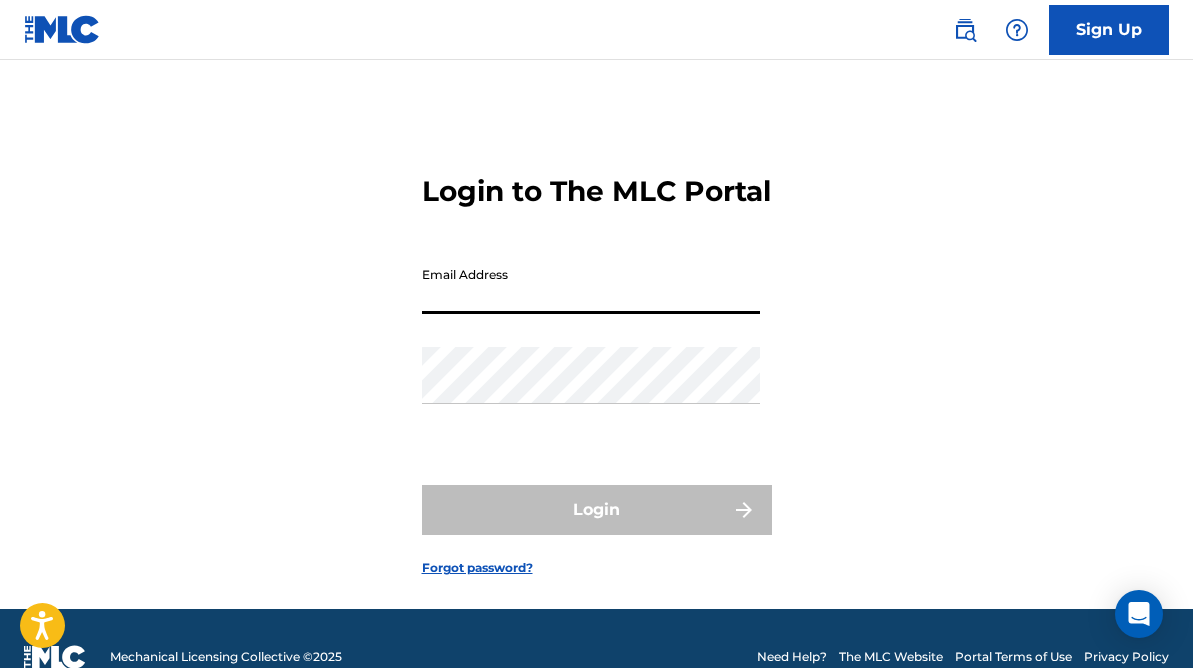 click on "Email Address" at bounding box center (591, 285) 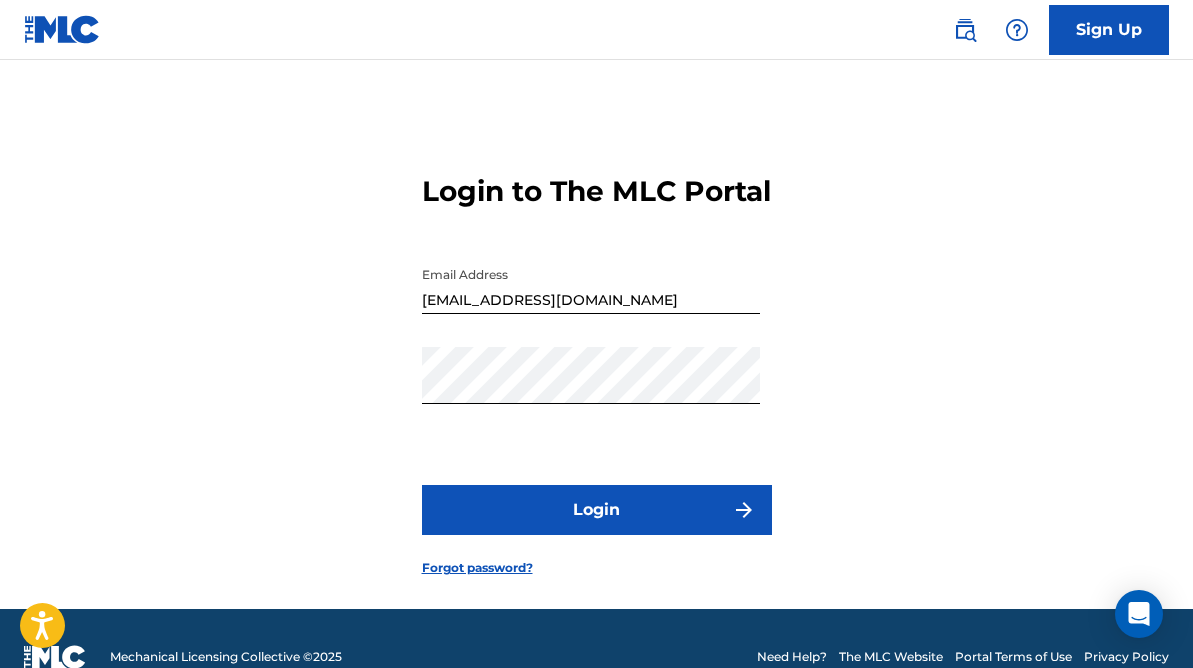 click on "Login" at bounding box center (597, 510) 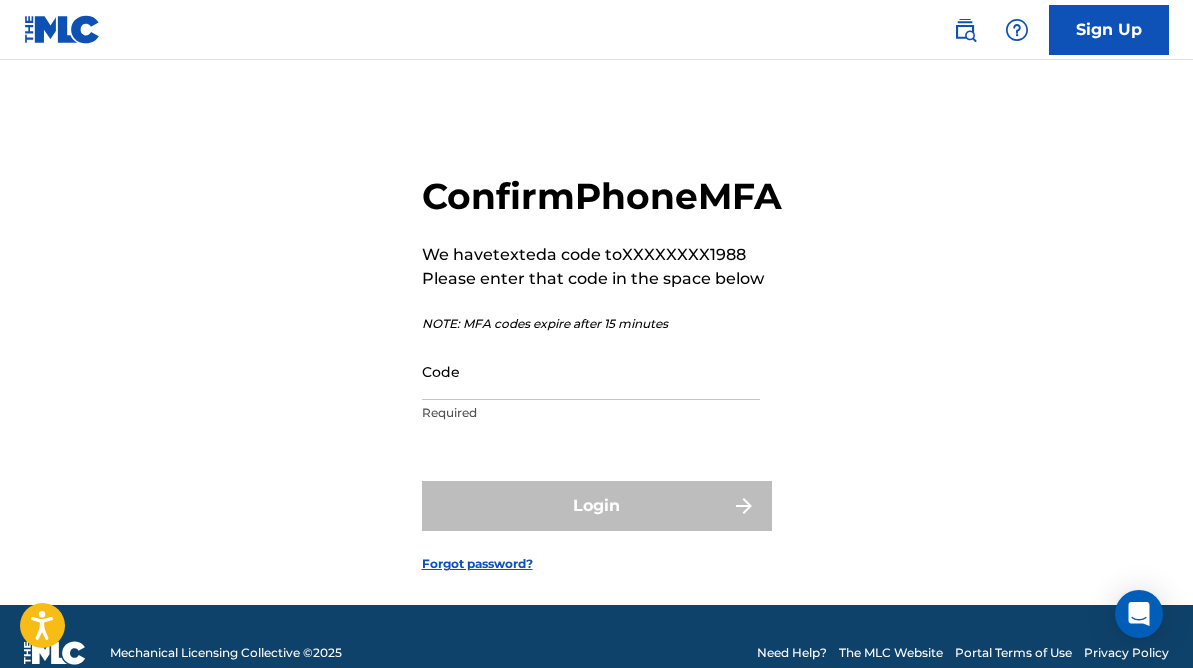 click on "Code" at bounding box center (591, 371) 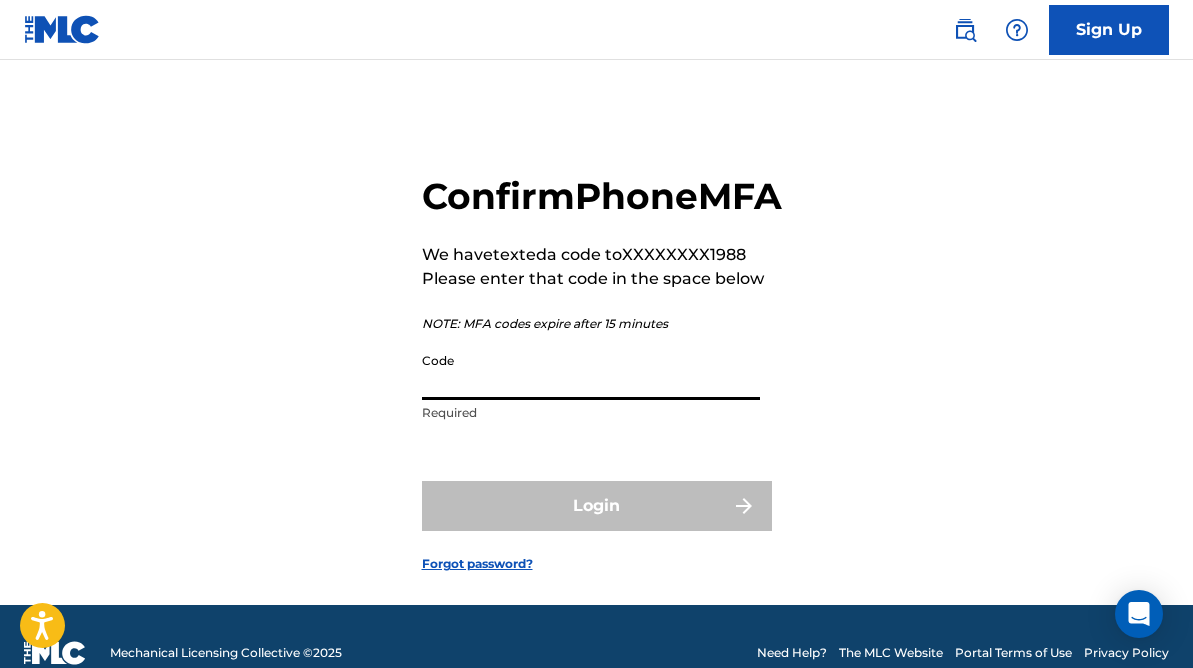 click on "Code" at bounding box center [591, 371] 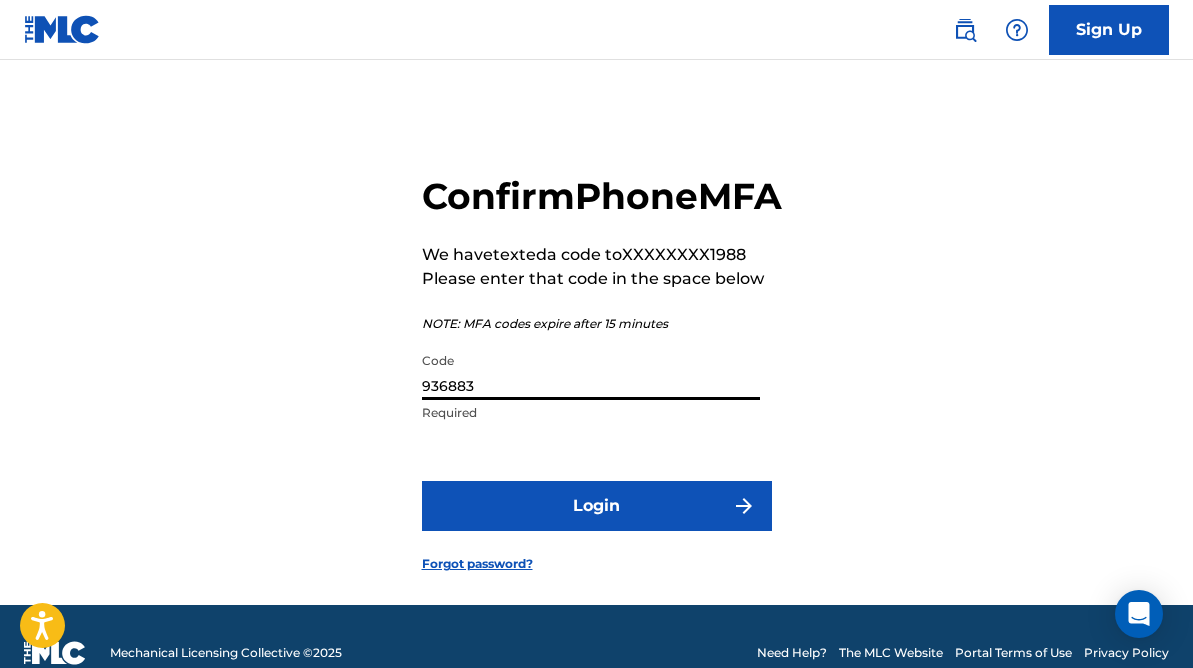type on "936883" 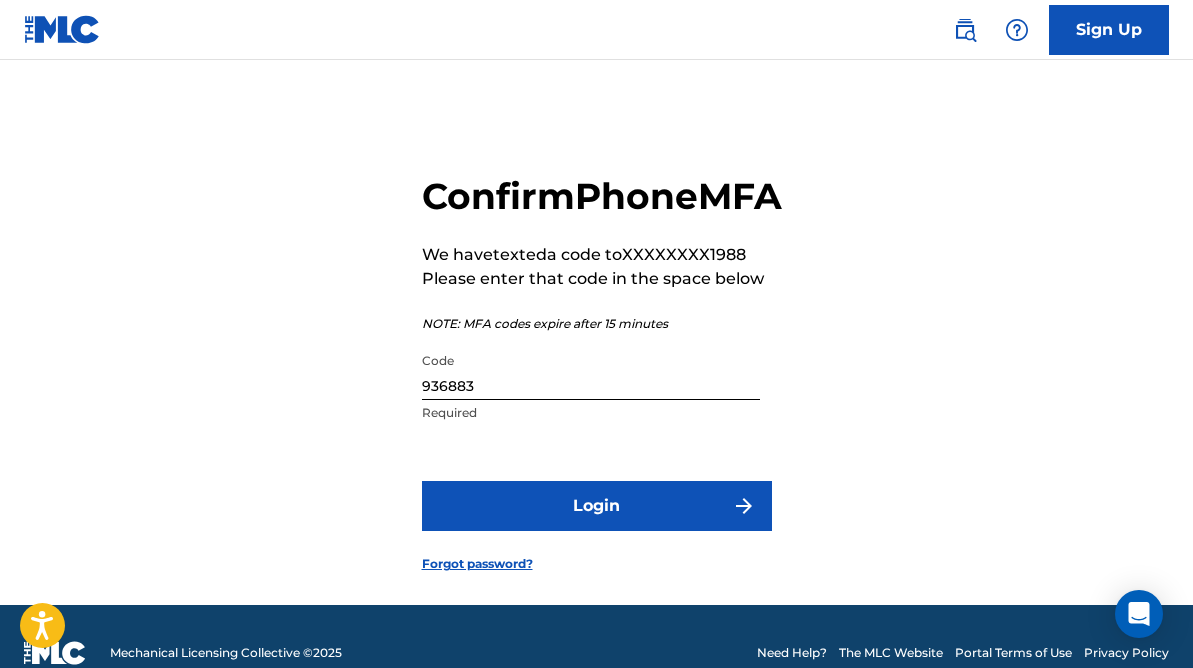 click on "Login" at bounding box center [597, 506] 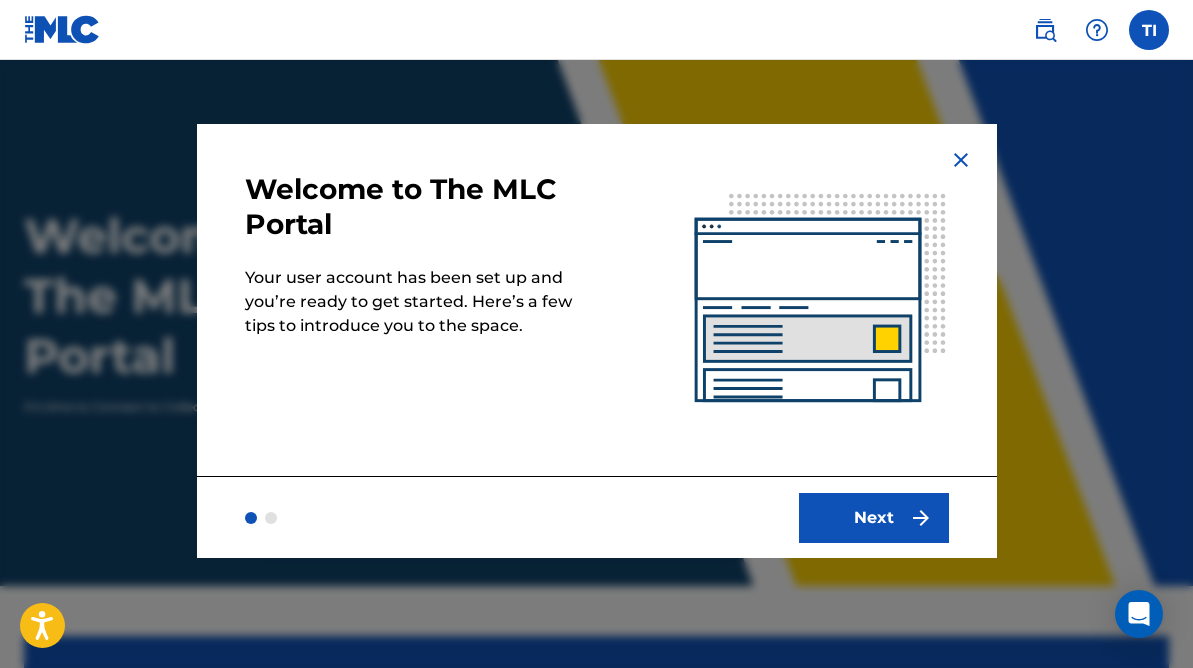scroll, scrollTop: 0, scrollLeft: 0, axis: both 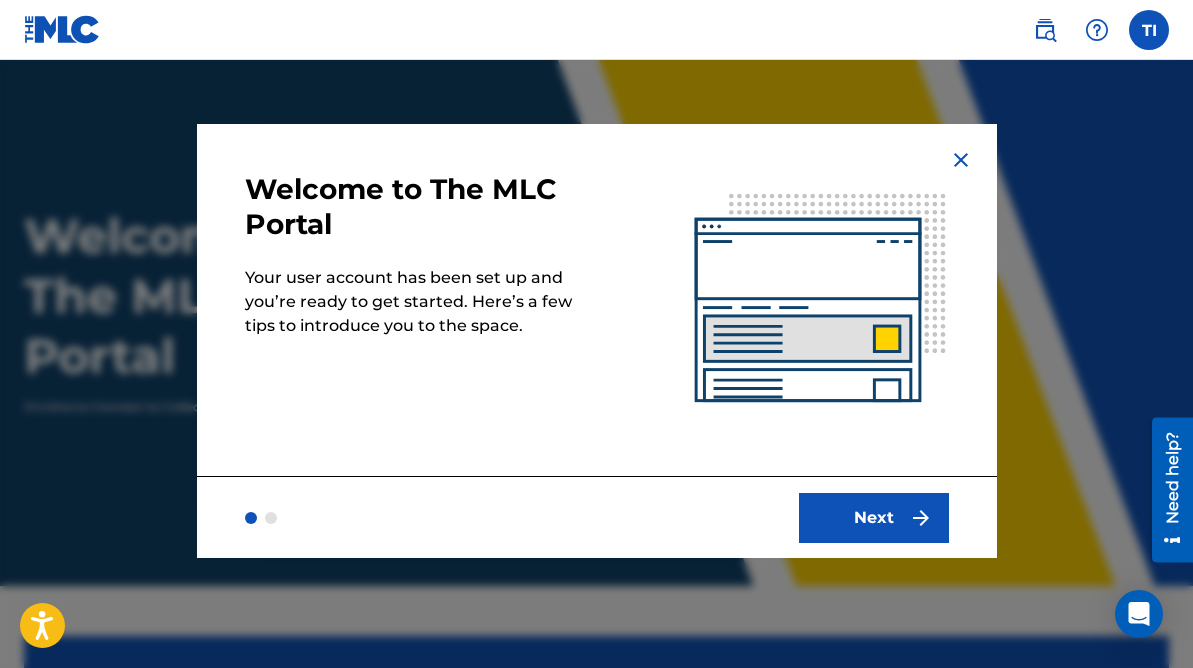 click on "Next" at bounding box center [874, 518] 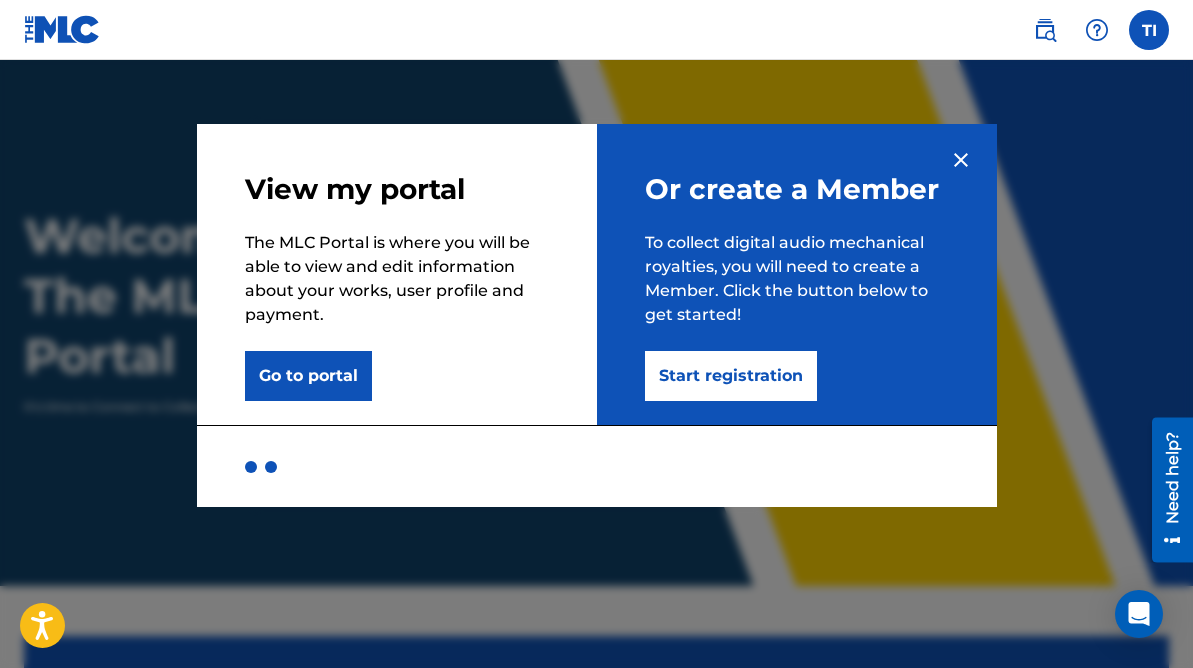 click on "Start registration" at bounding box center (731, 376) 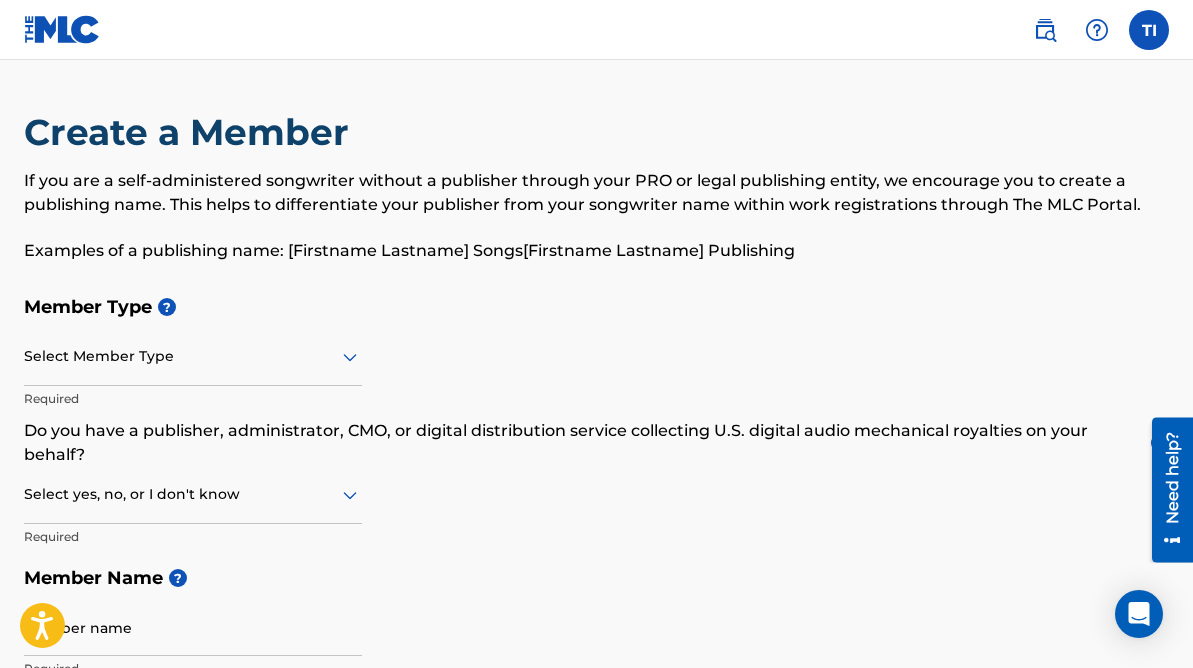 click at bounding box center [193, 356] 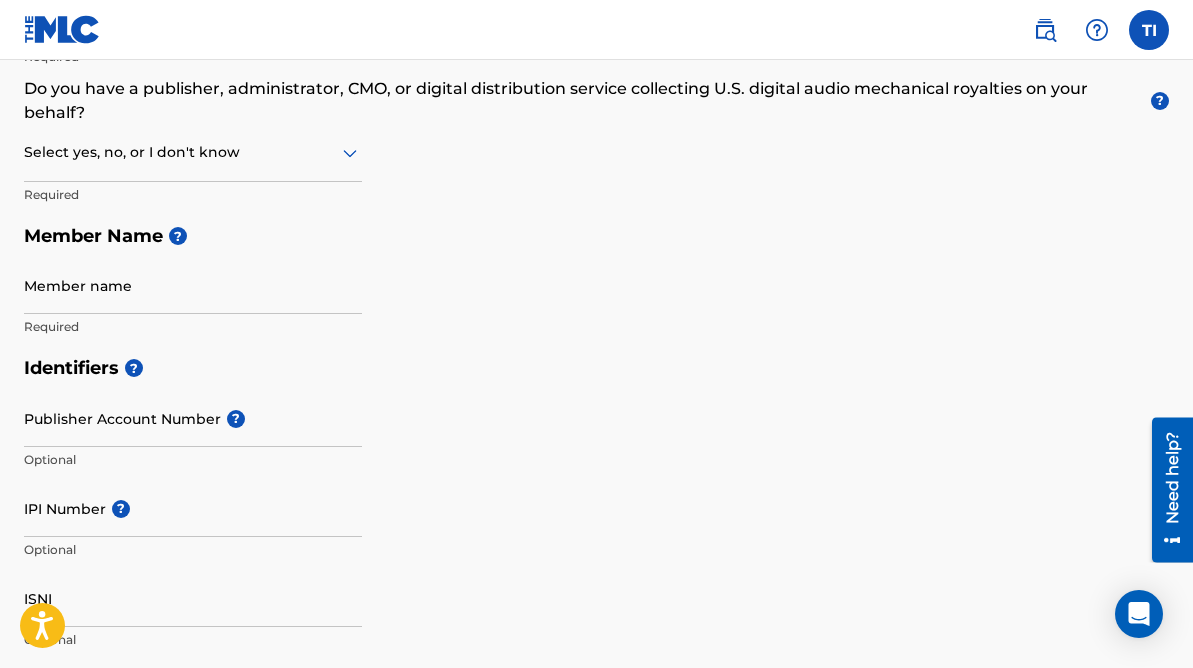 scroll, scrollTop: 340, scrollLeft: 0, axis: vertical 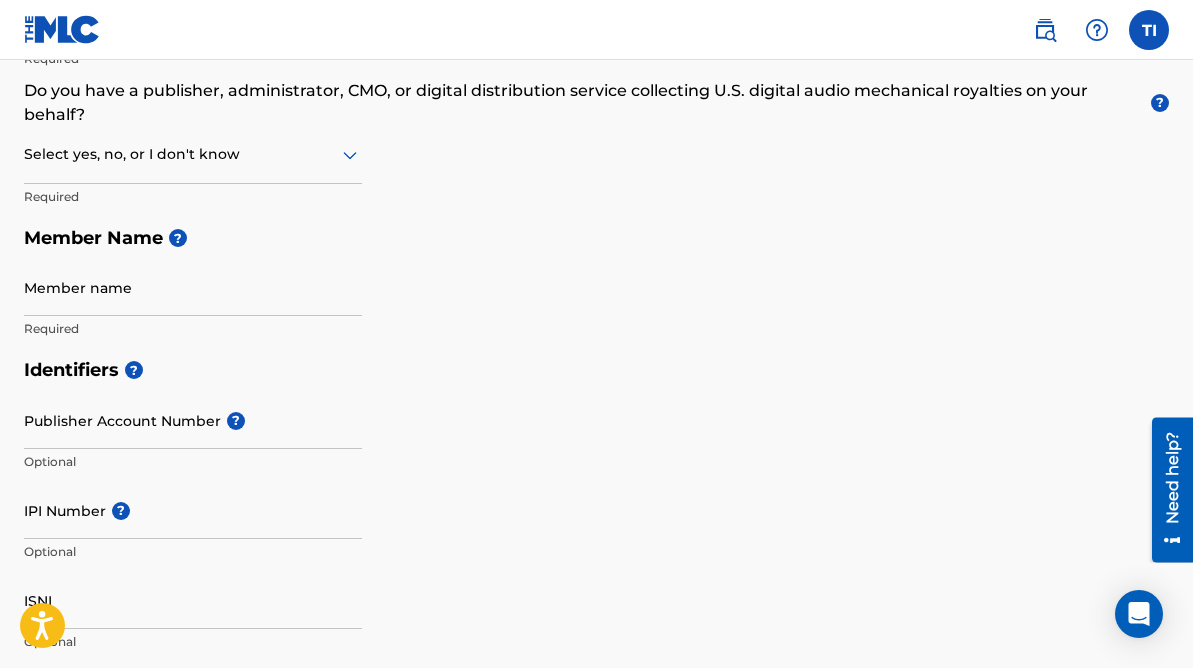 click on "Publisher Account Number ?" at bounding box center [193, 420] 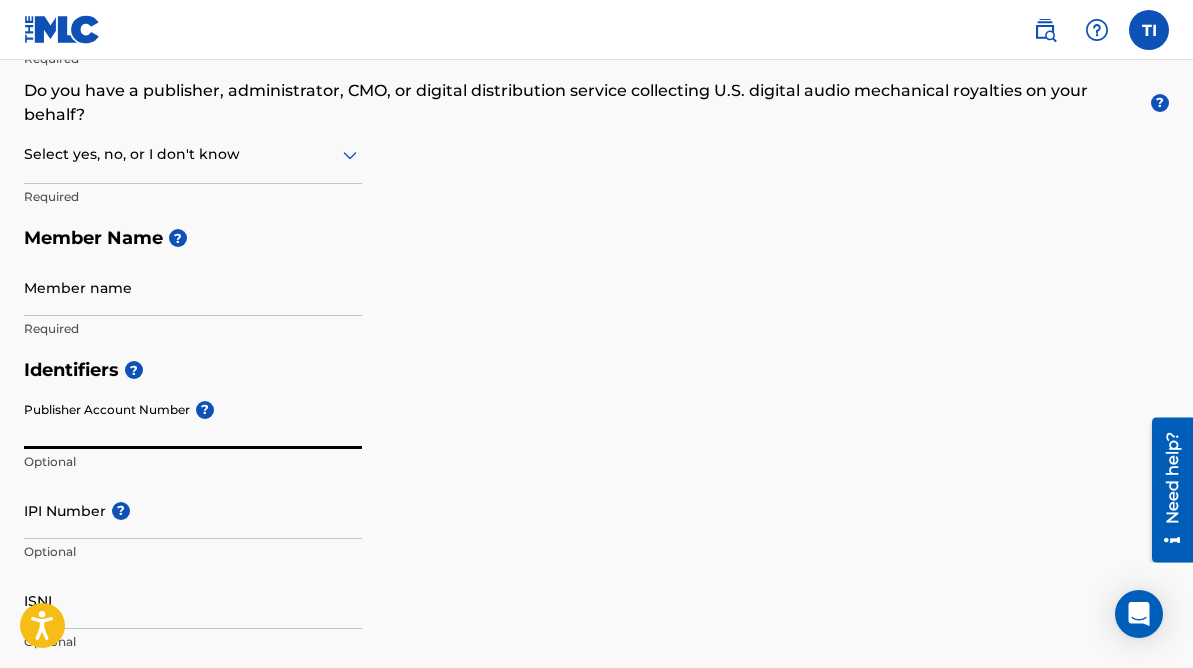 click on "Publisher Account Number ?" at bounding box center (193, 420) 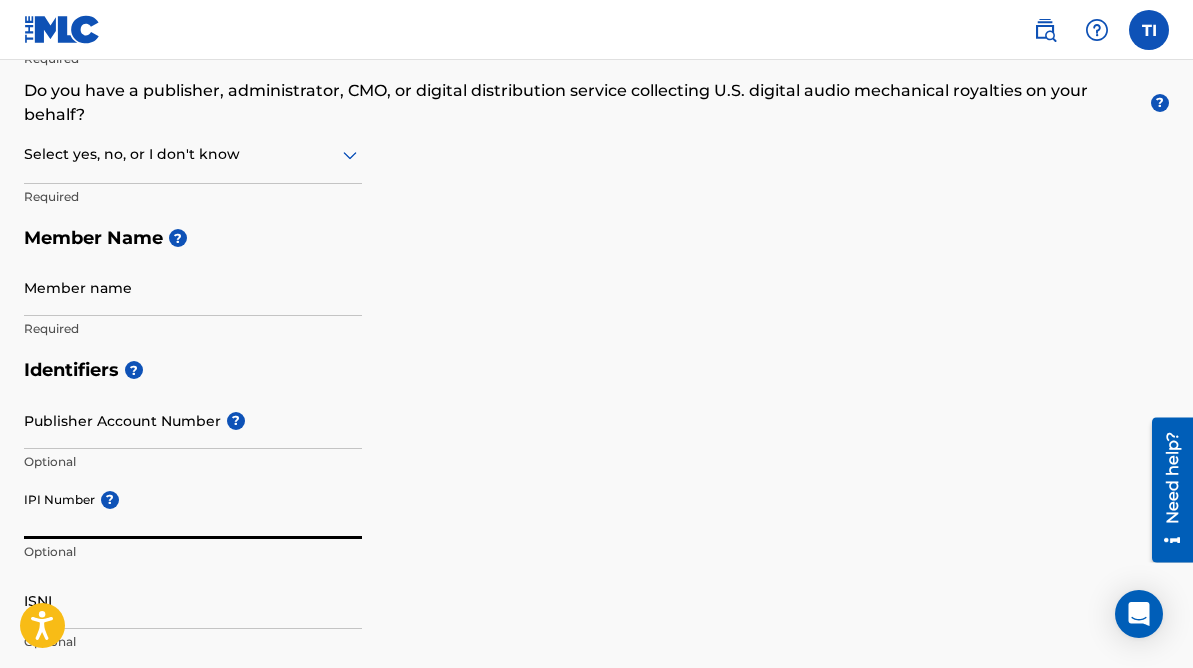 click on "IPI Number ?" at bounding box center (193, 510) 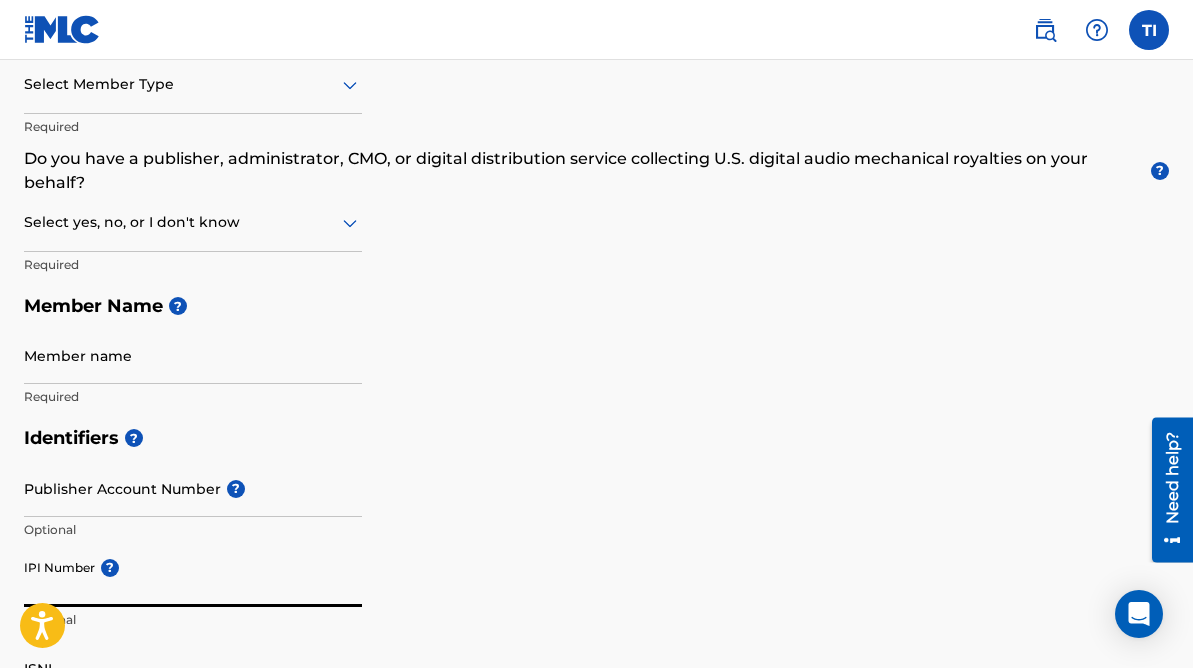 scroll, scrollTop: 266, scrollLeft: 0, axis: vertical 